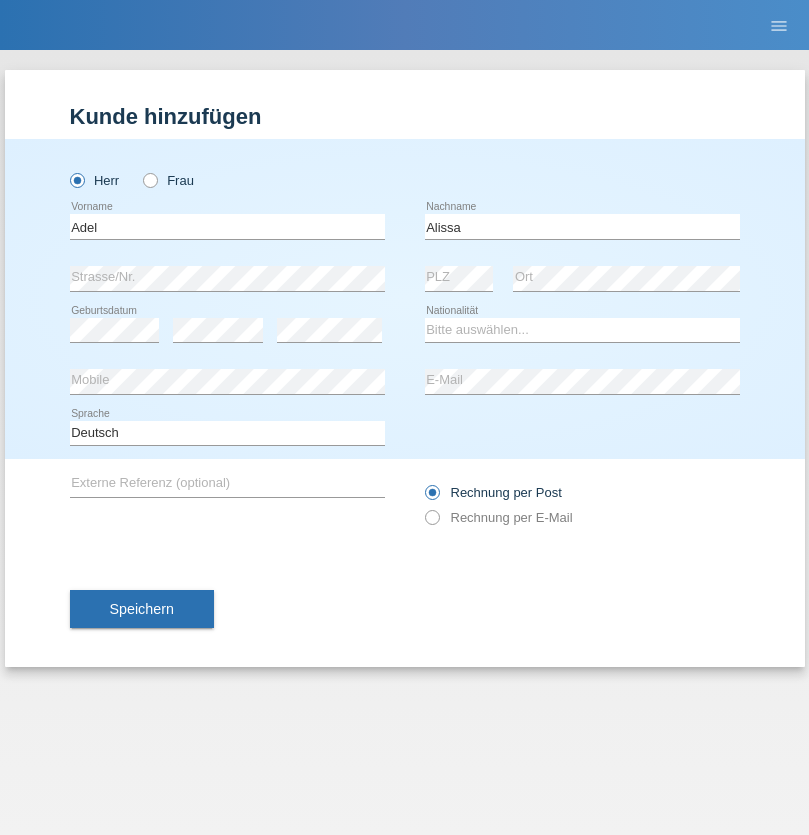 scroll, scrollTop: 0, scrollLeft: 0, axis: both 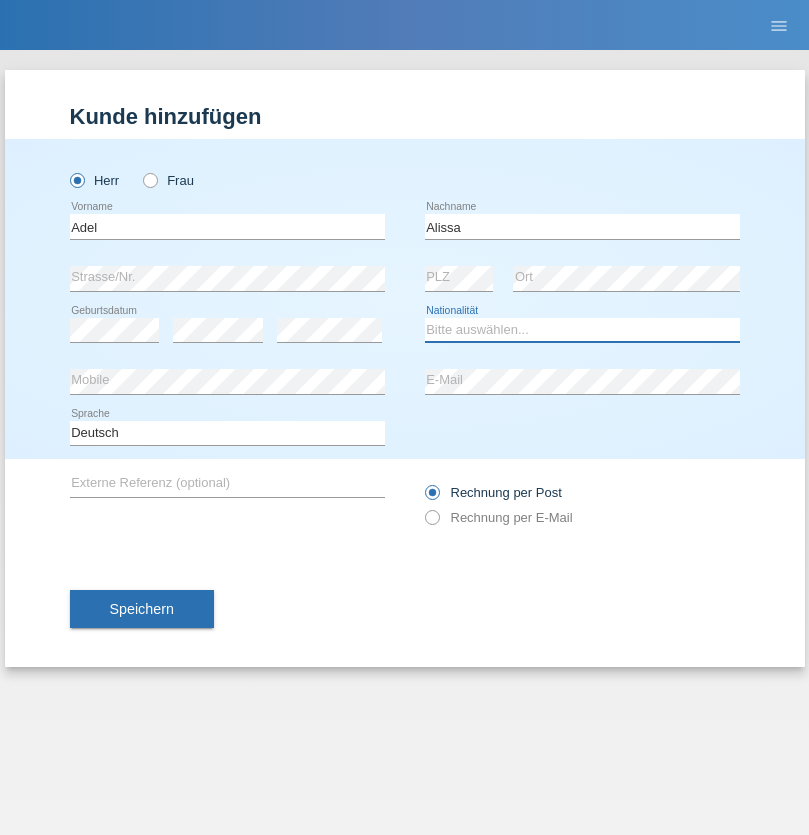 select on "SY" 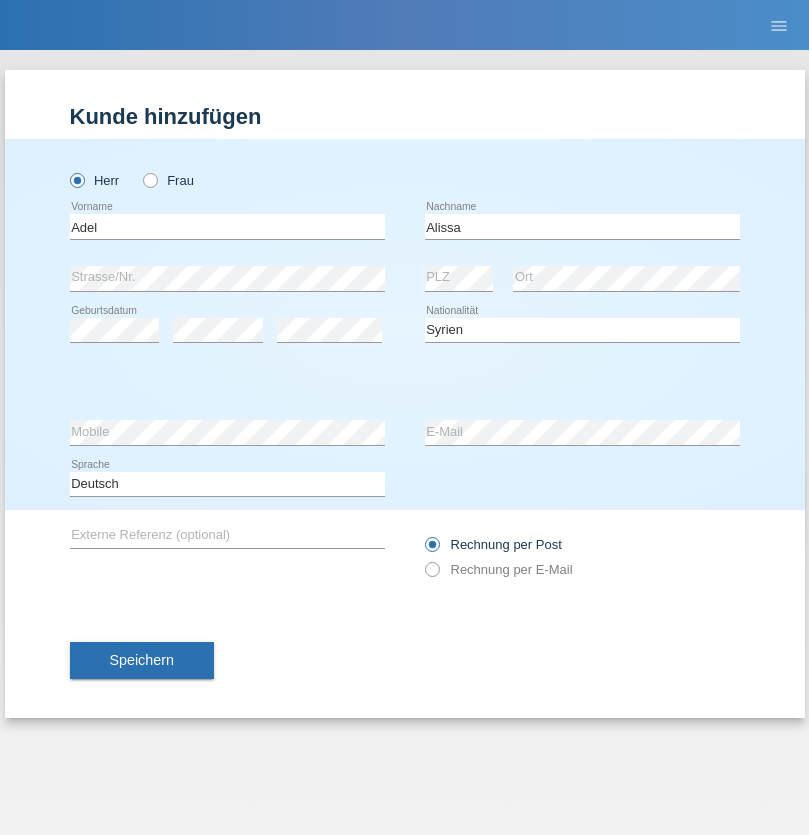 select on "C" 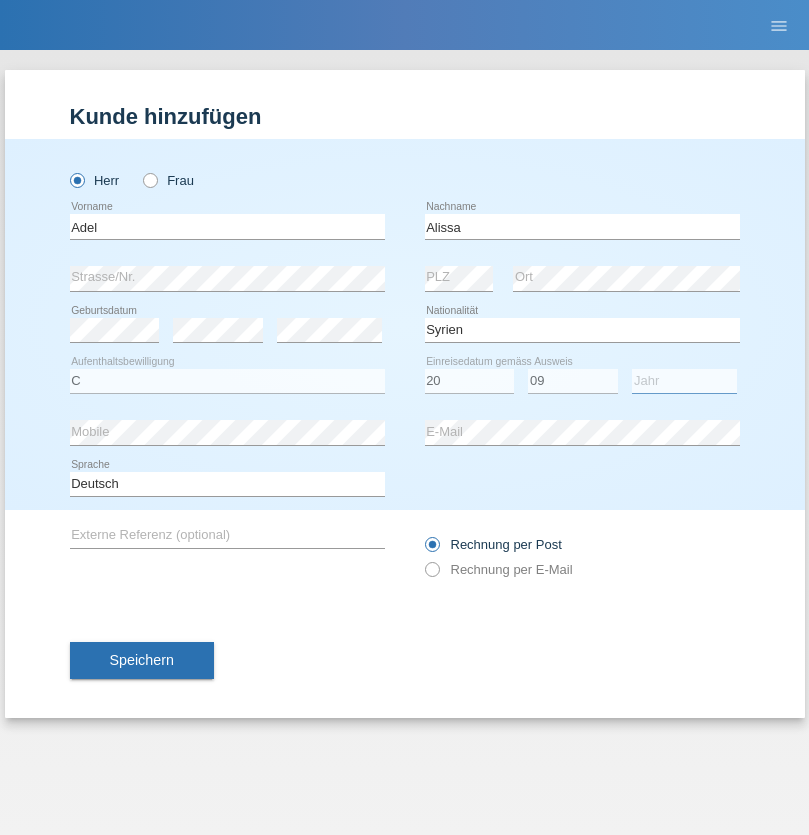 select on "2018" 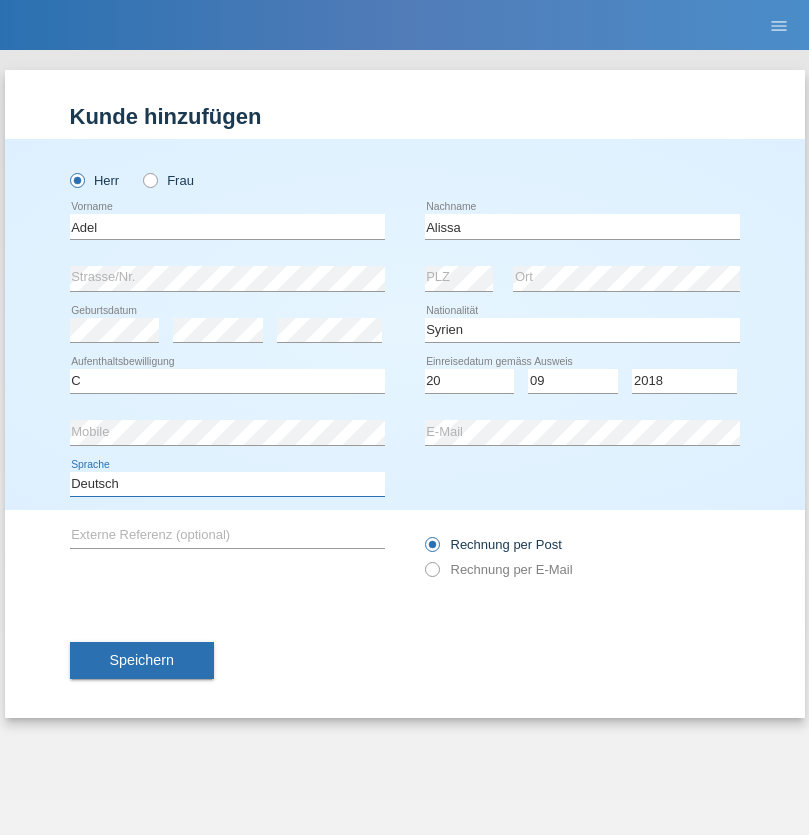 select on "en" 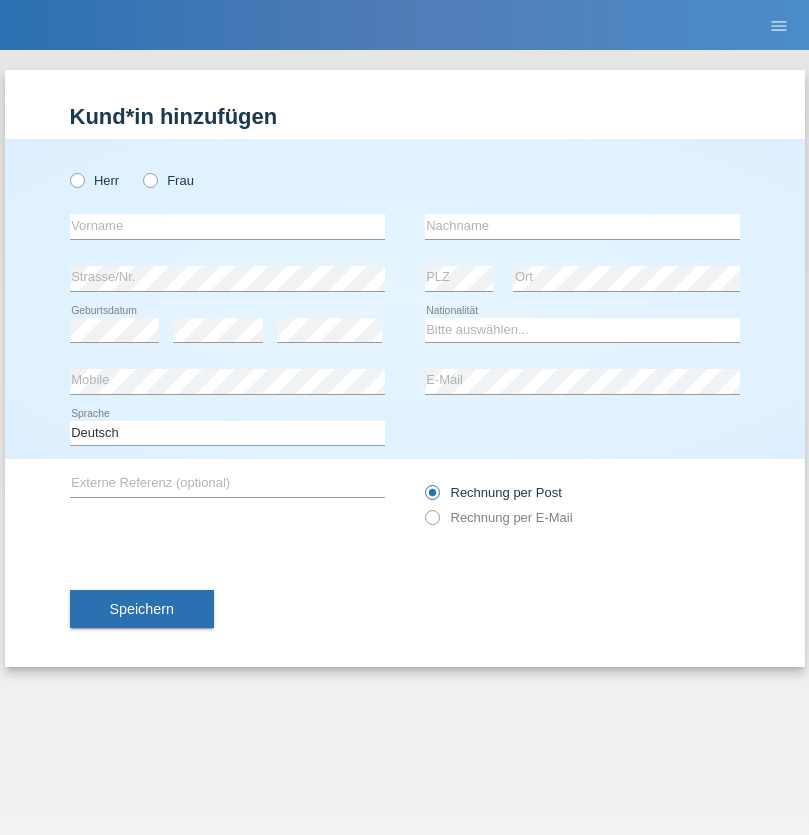scroll, scrollTop: 0, scrollLeft: 0, axis: both 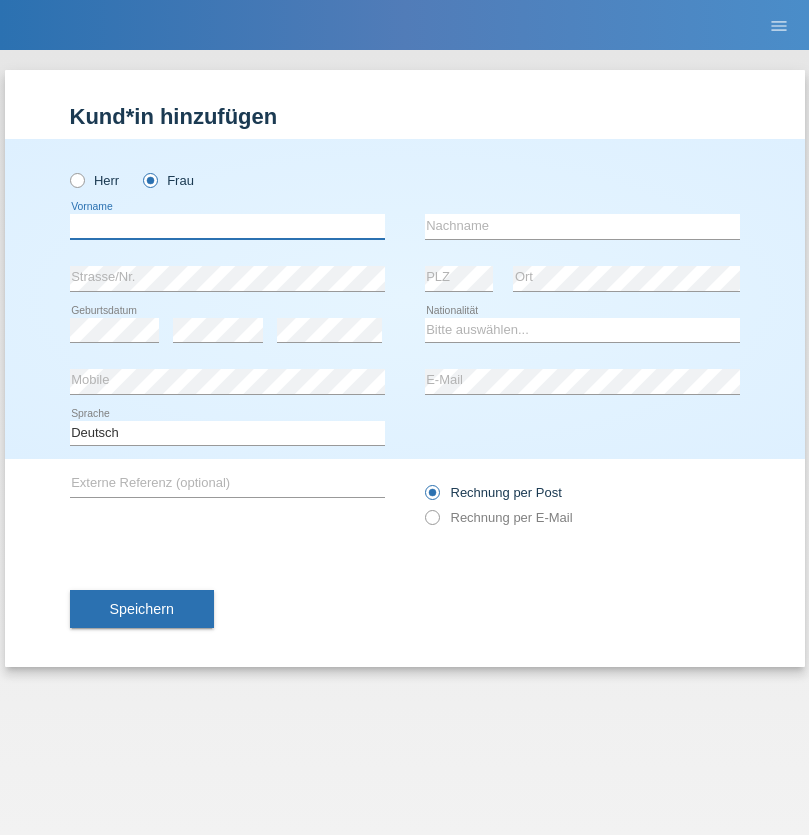 click at bounding box center [227, 226] 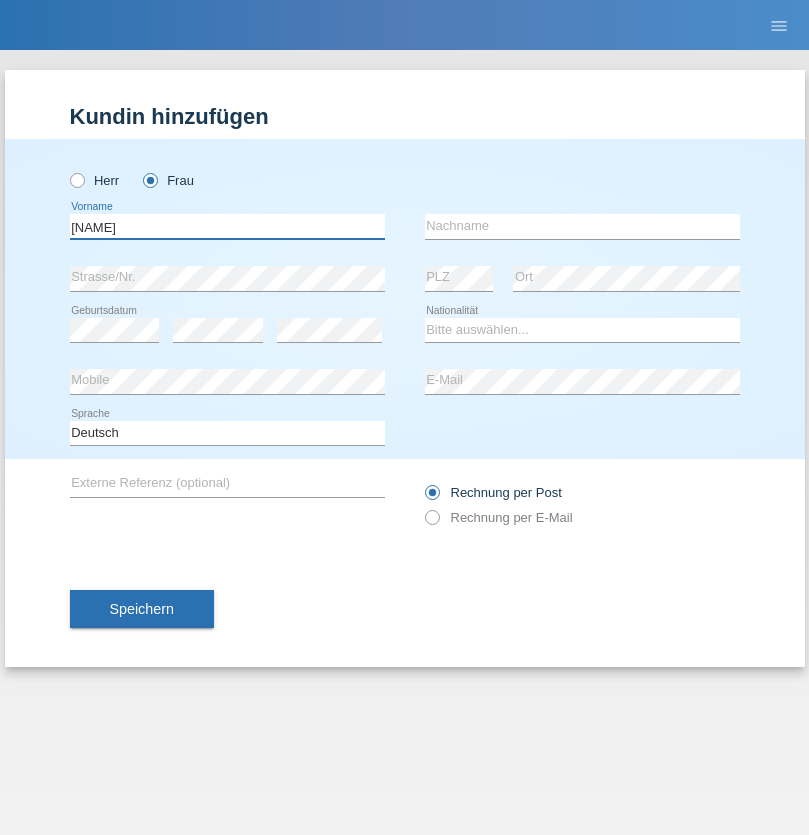 type on "[NAME]" 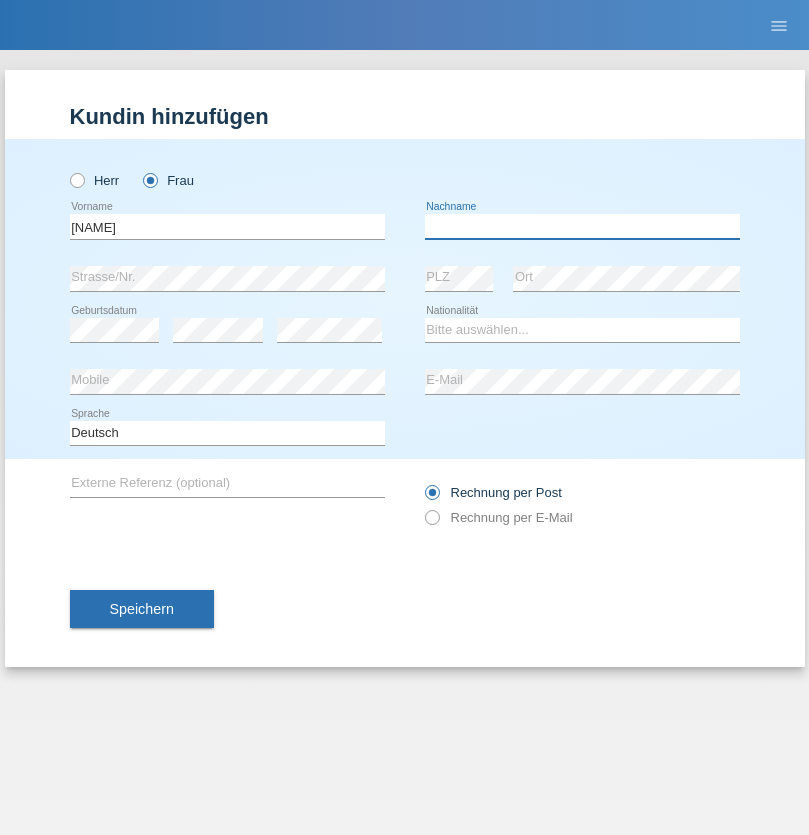 click at bounding box center [582, 226] 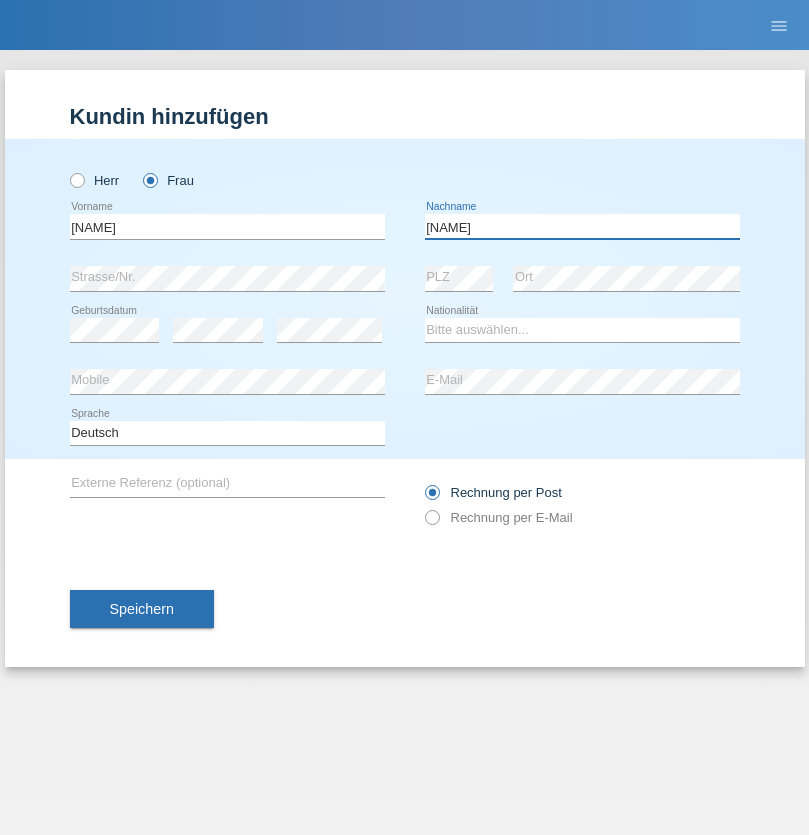 type on "[NAME]" 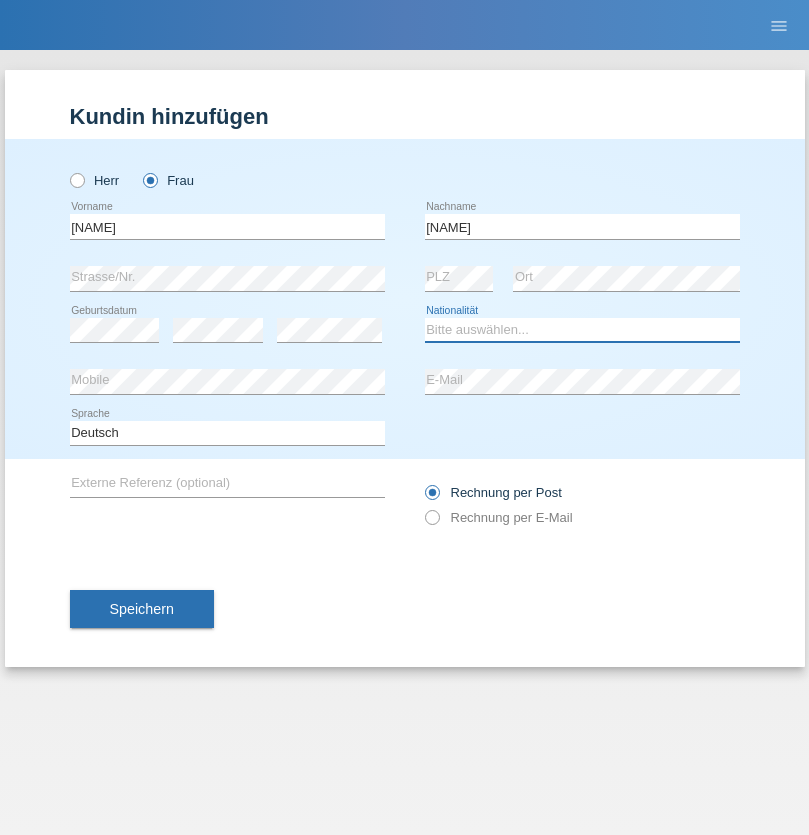 select on "XK" 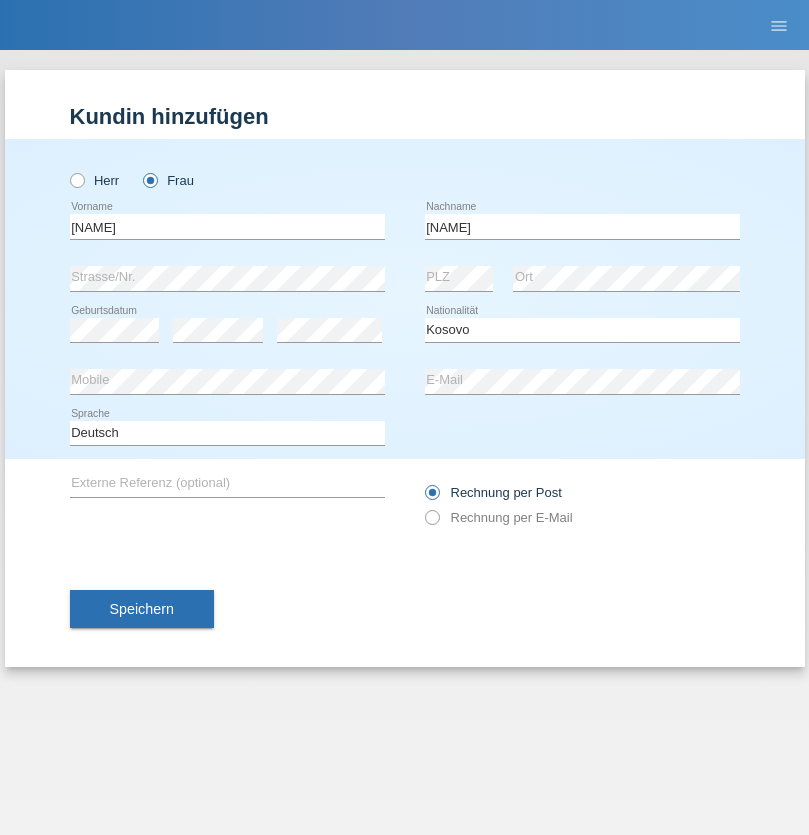 select on "C" 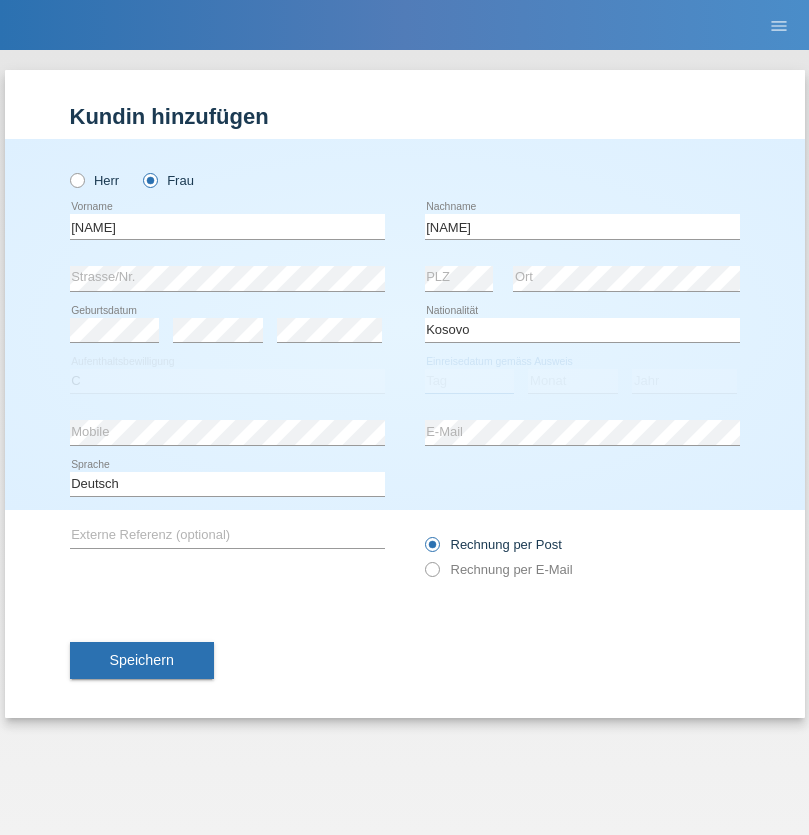 select on "01" 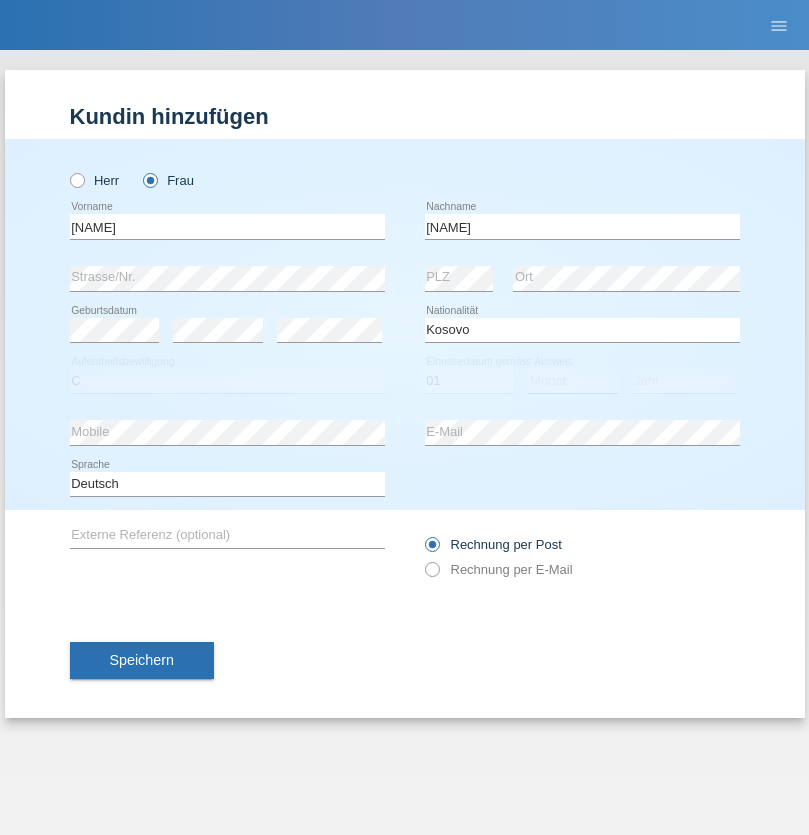 select on "08" 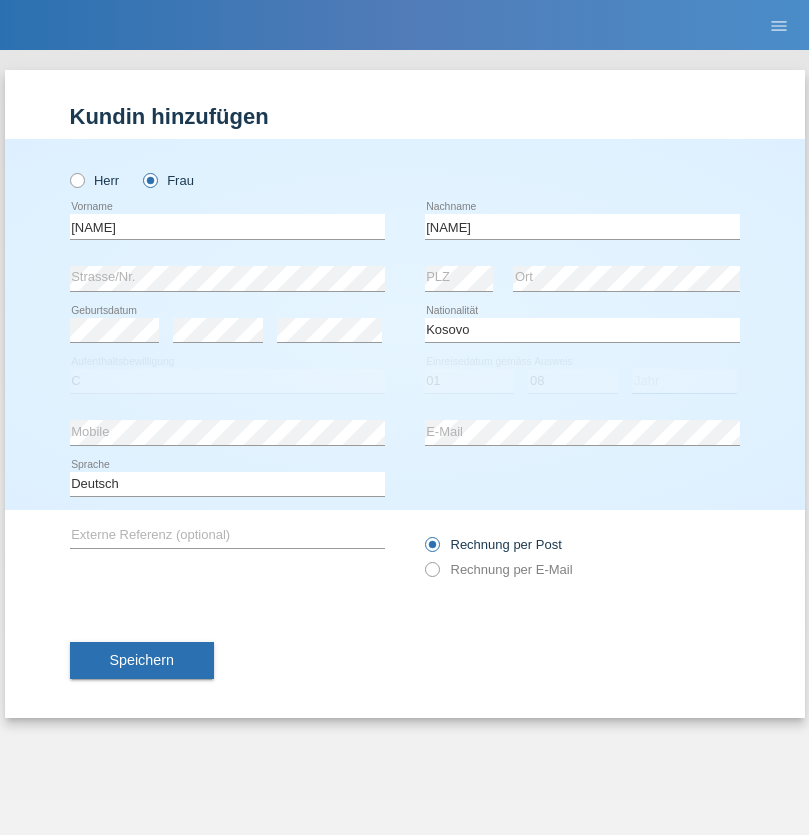 select on "2021" 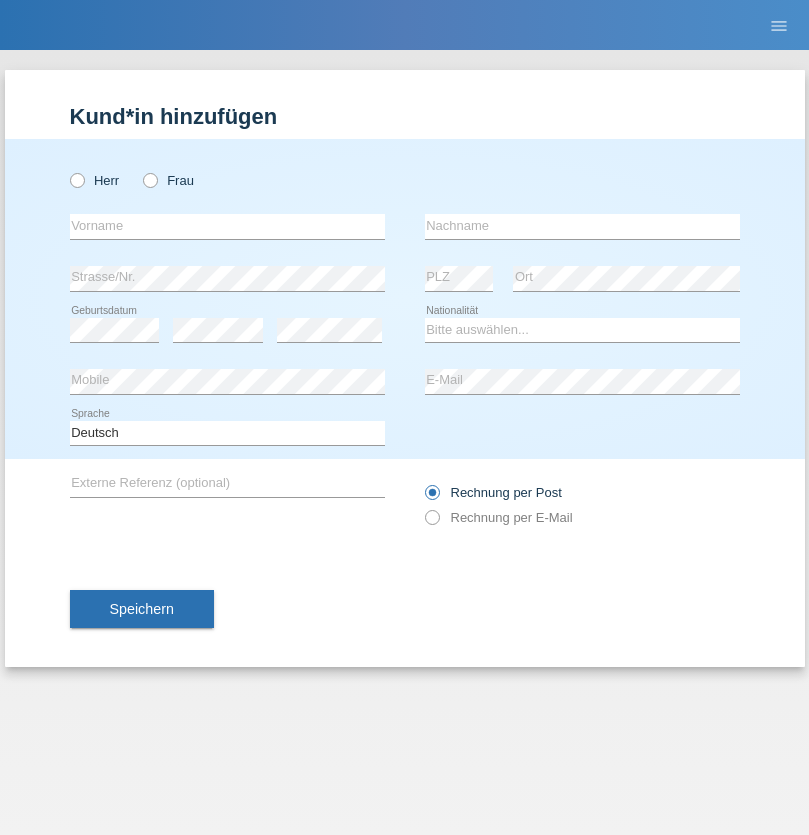 scroll, scrollTop: 0, scrollLeft: 0, axis: both 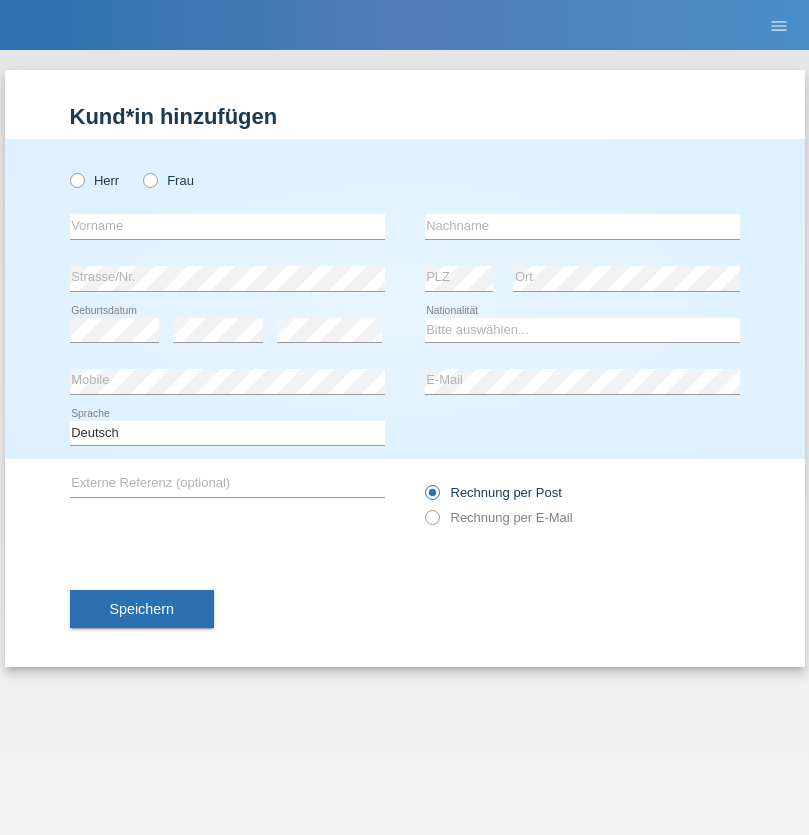 radio on "true" 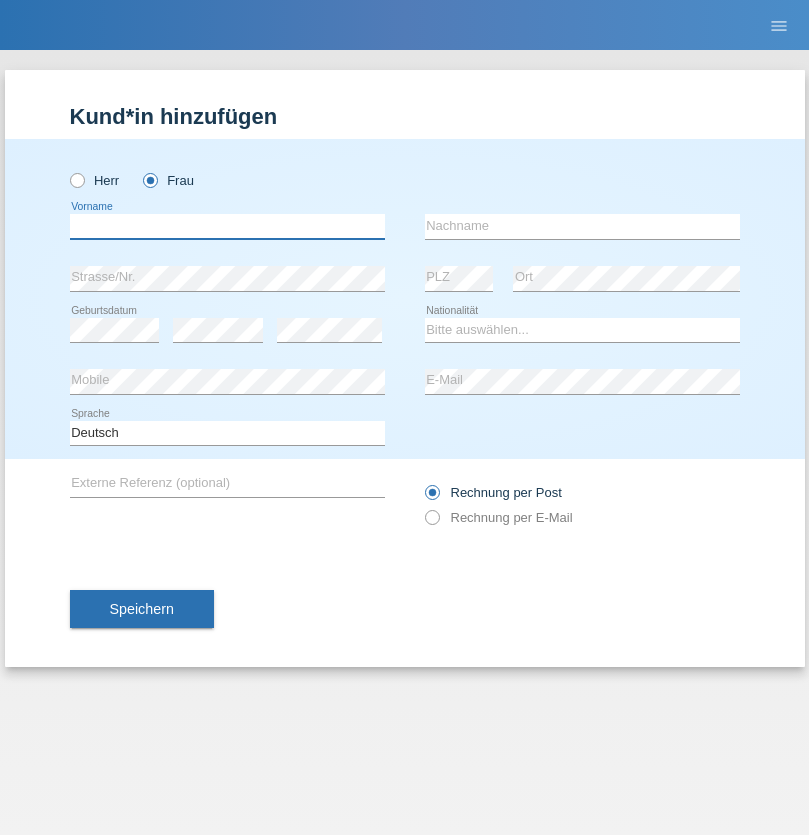 click at bounding box center [227, 226] 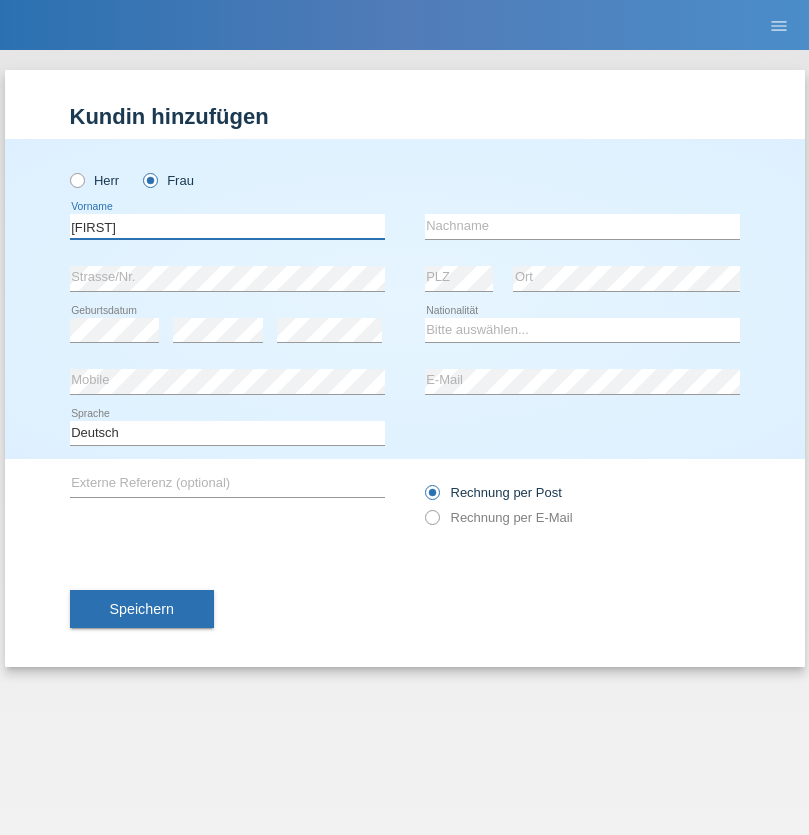 type on "Shannon" 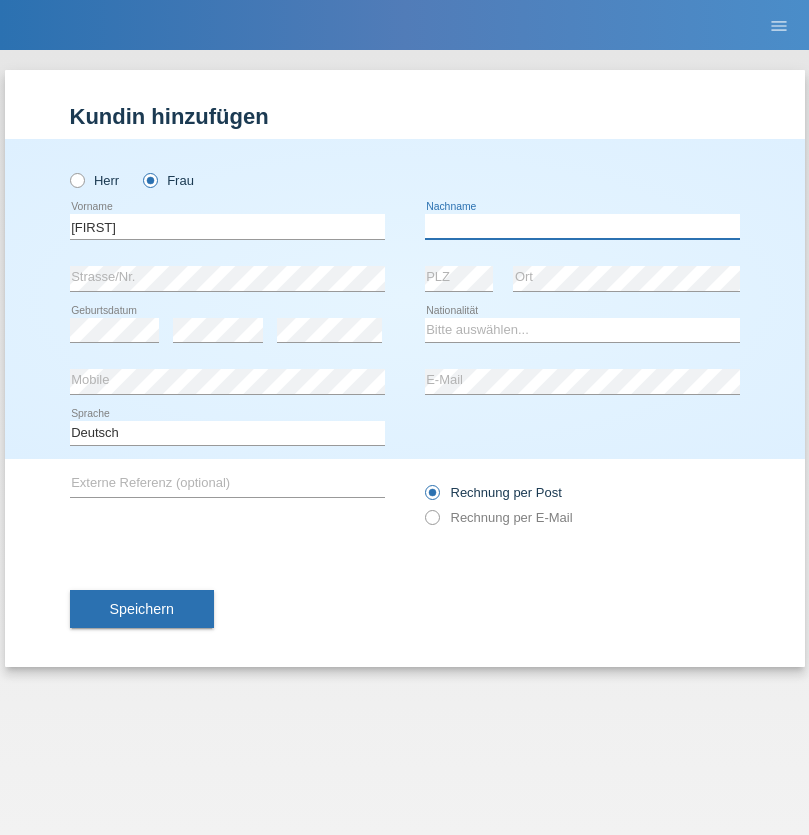 click at bounding box center [582, 226] 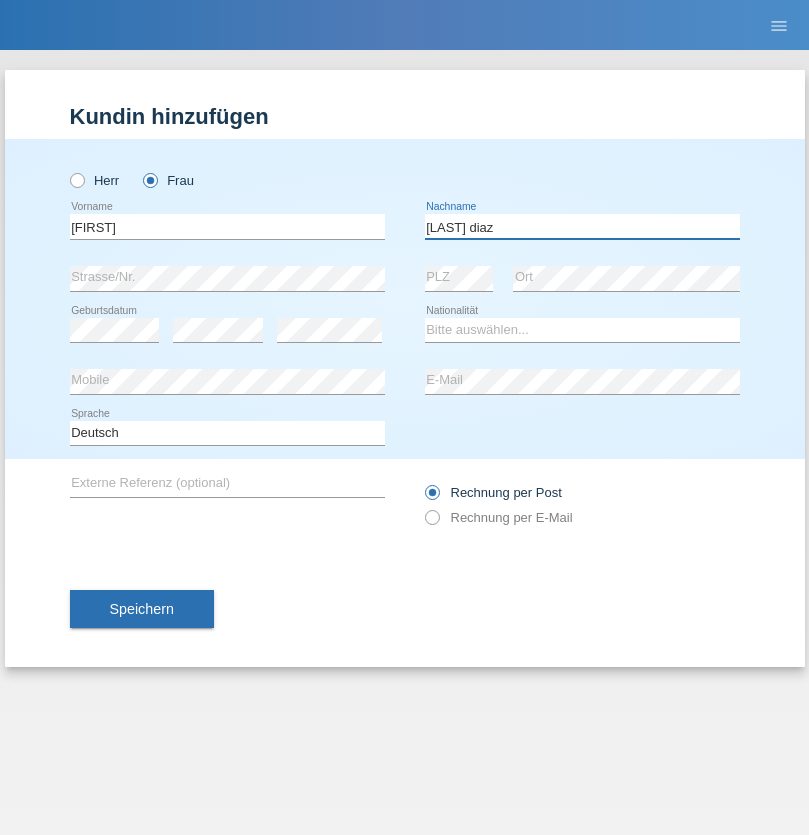 type on "Banz diaz" 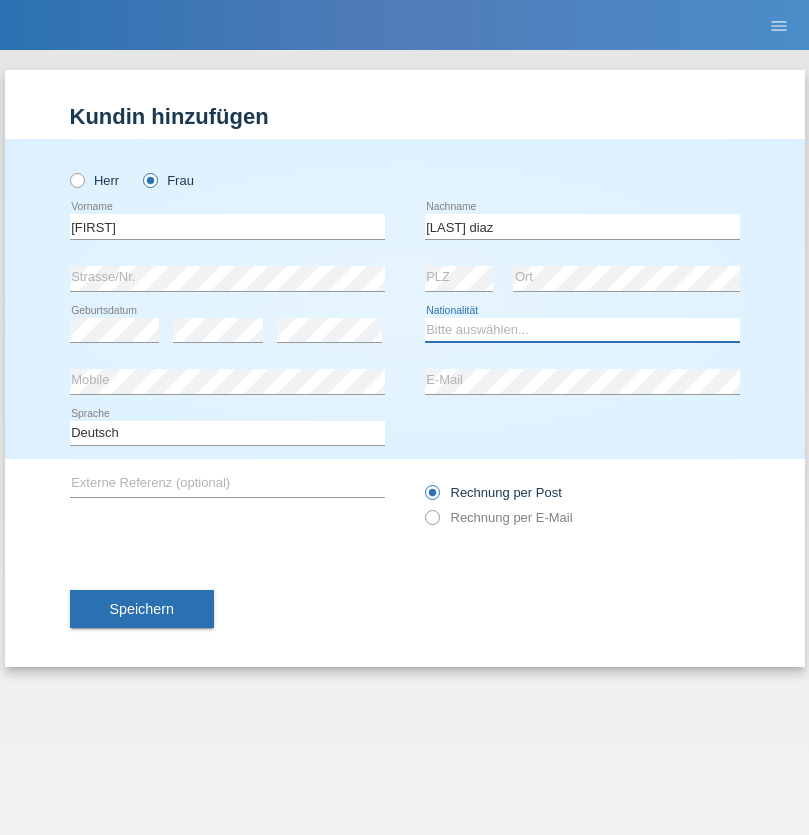 select on "CH" 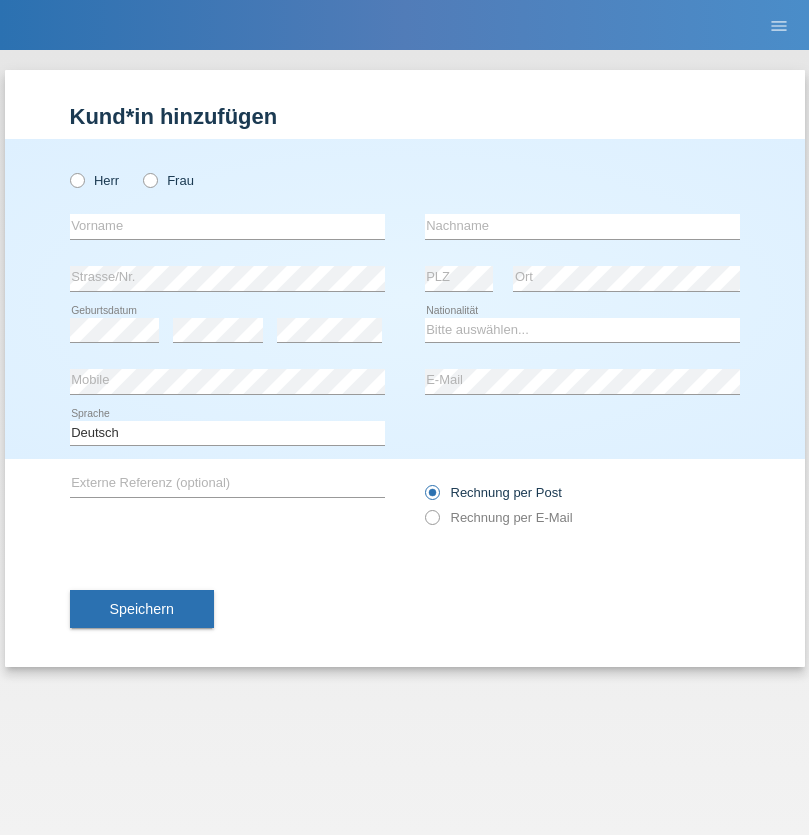 scroll, scrollTop: 0, scrollLeft: 0, axis: both 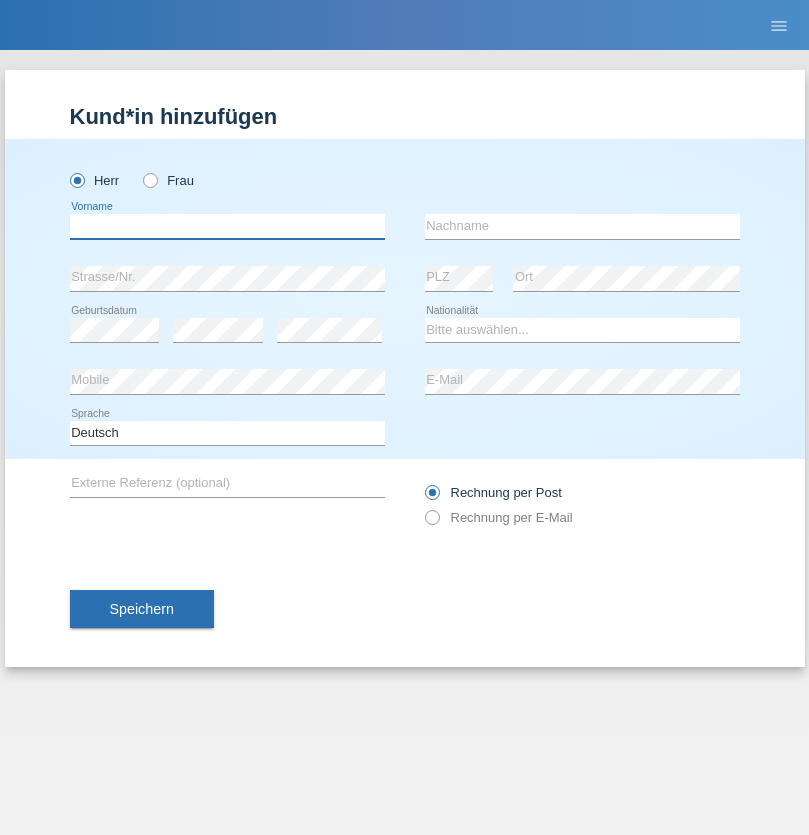 click at bounding box center [227, 226] 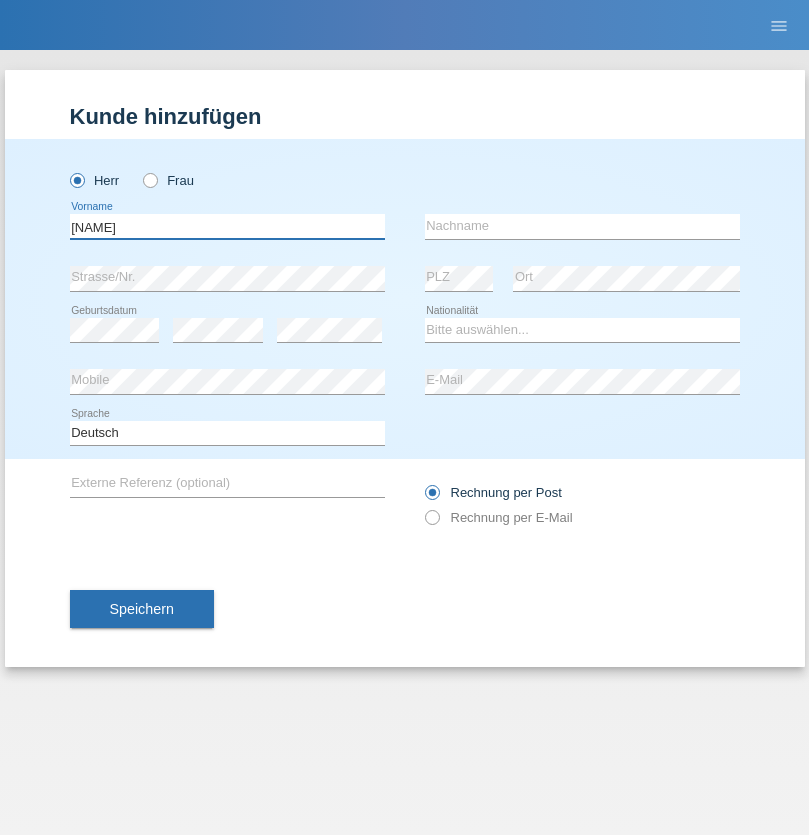 type on "Sascha" 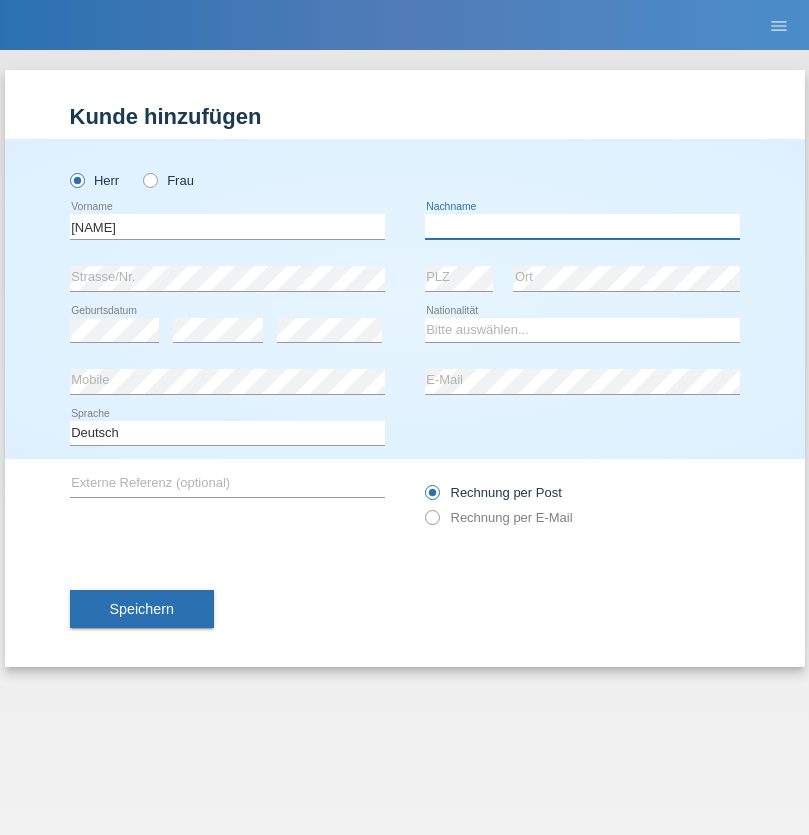 click at bounding box center (582, 226) 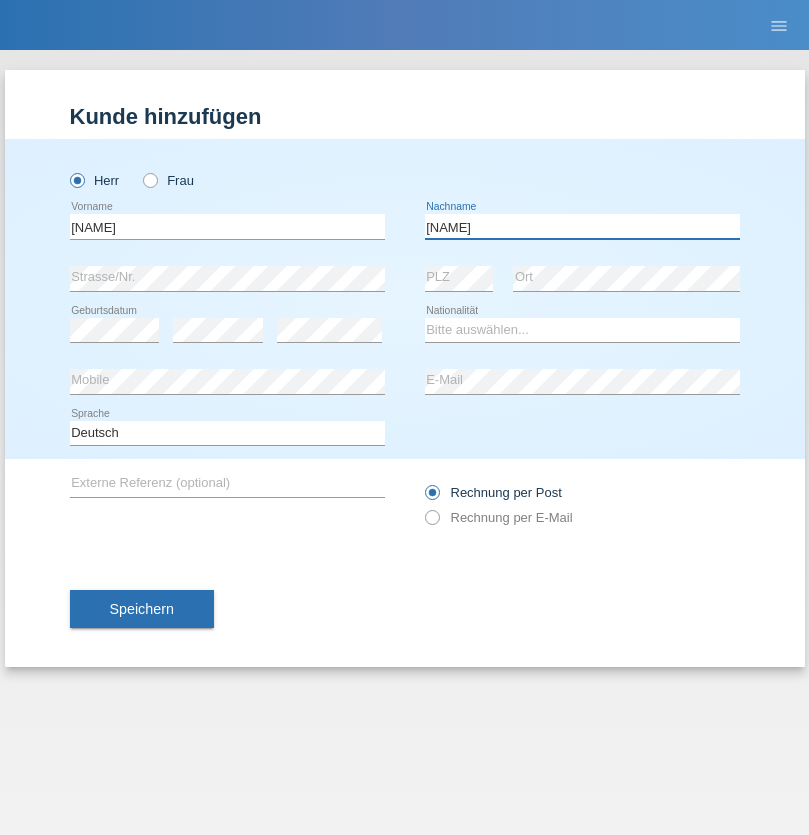 type on "Kurz" 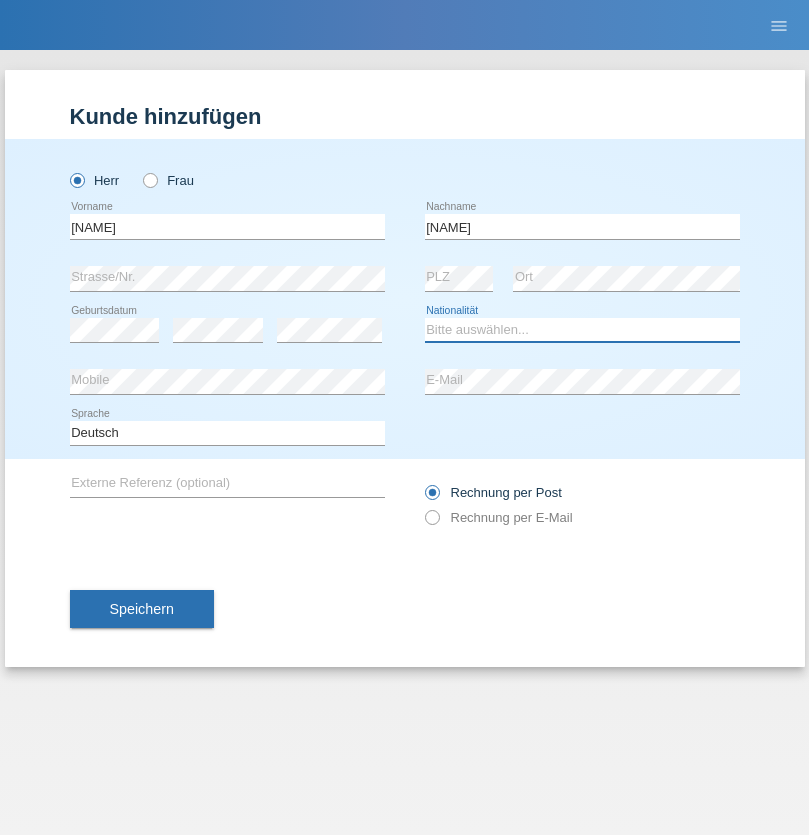 select on "CH" 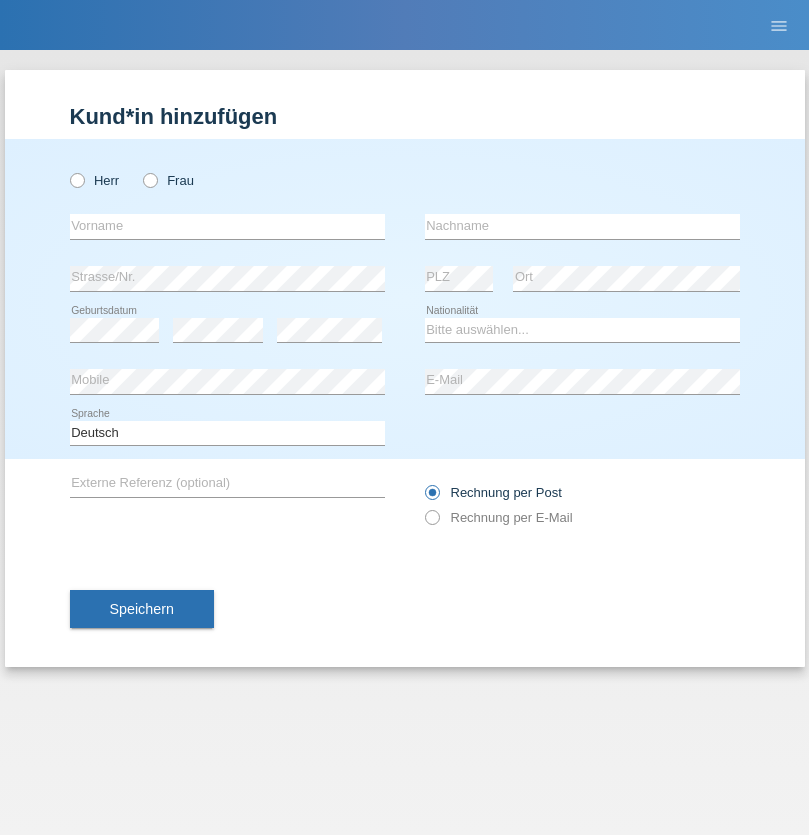 scroll, scrollTop: 0, scrollLeft: 0, axis: both 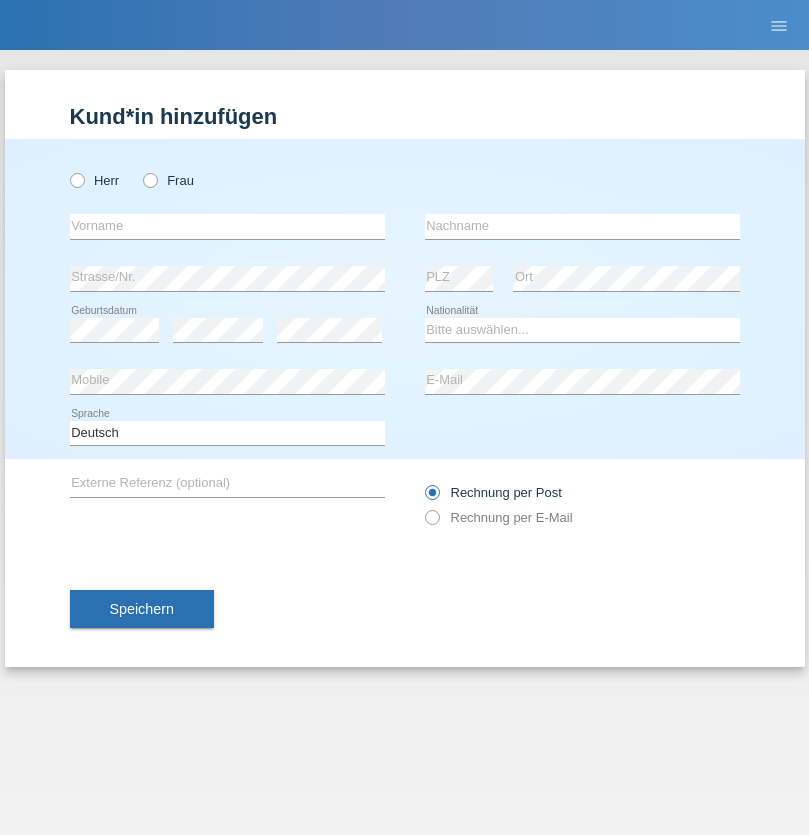 radio on "true" 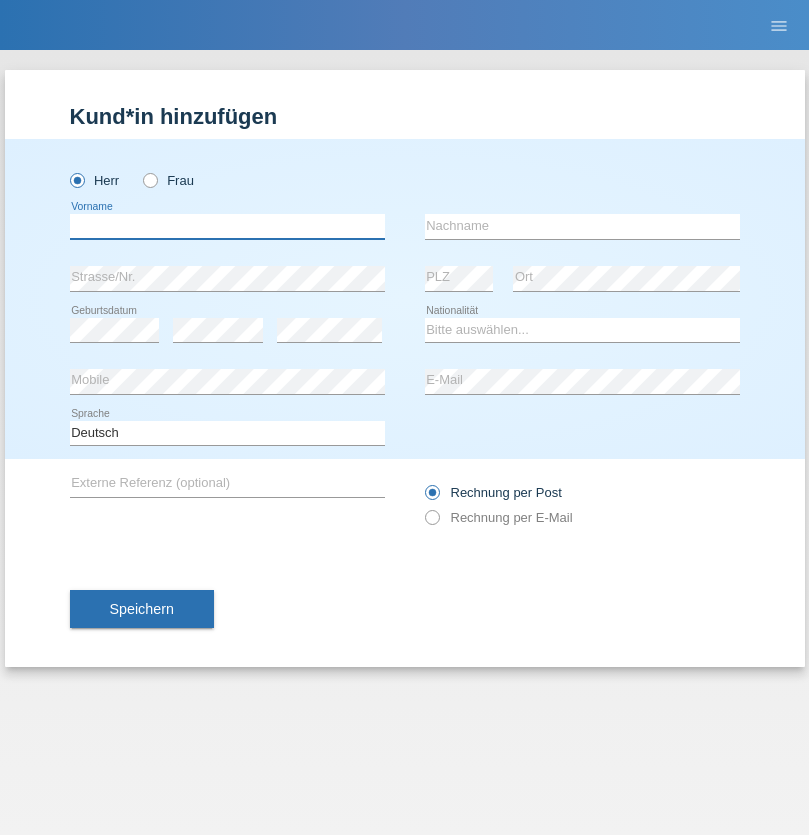 click at bounding box center [227, 226] 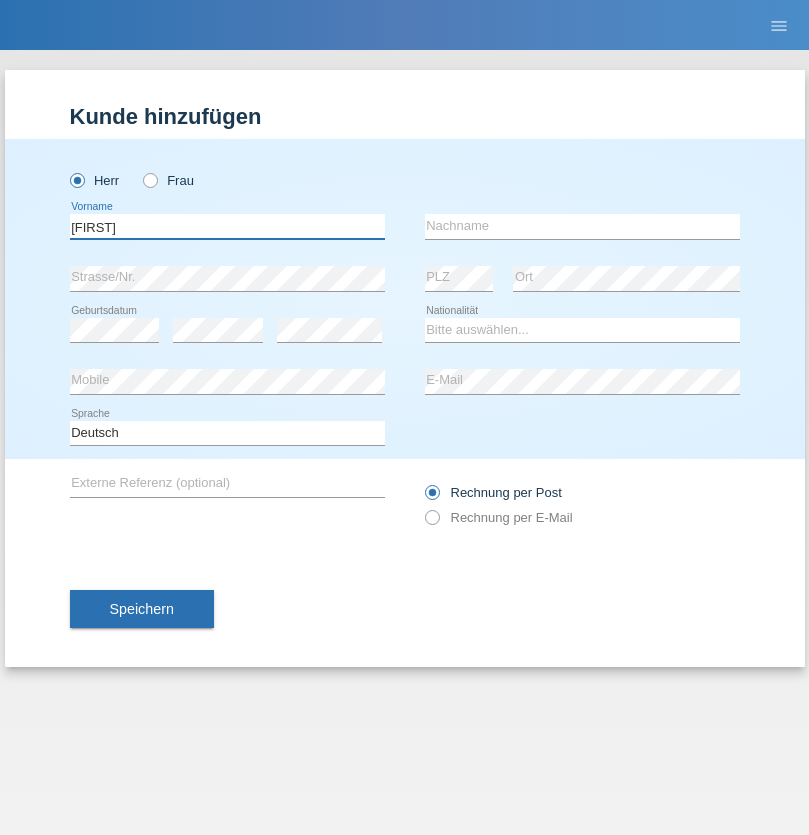 type on "Hans-Ulrich" 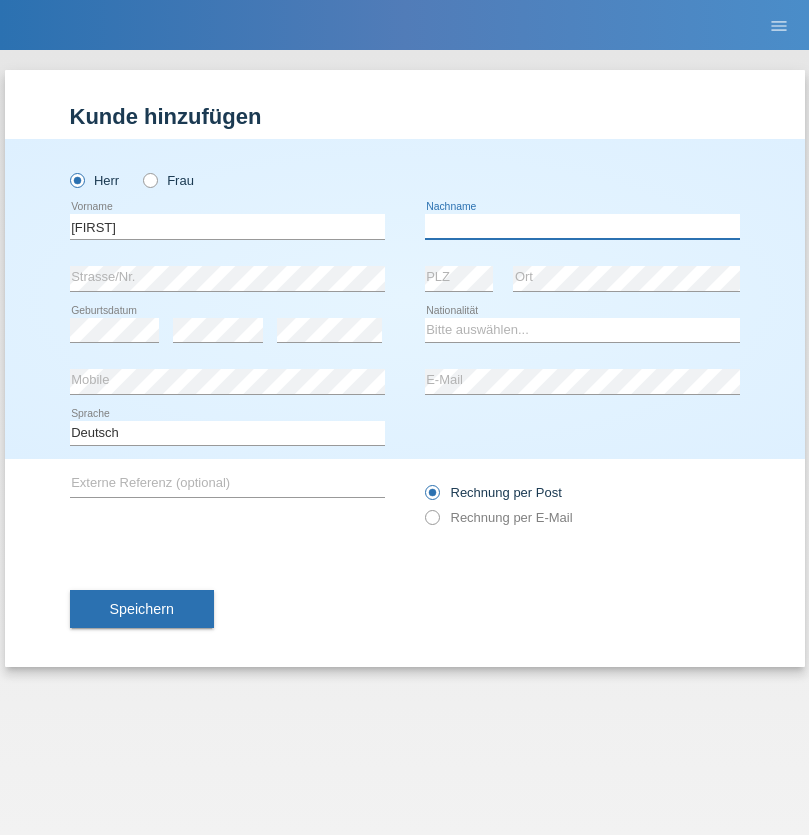 click at bounding box center [582, 226] 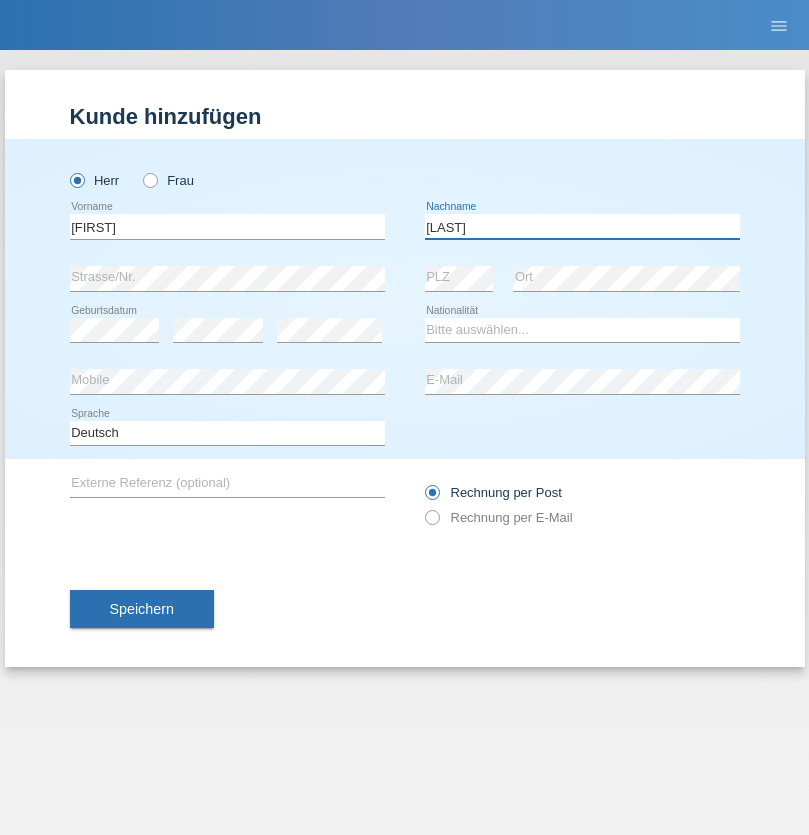 type on "Zwahlen" 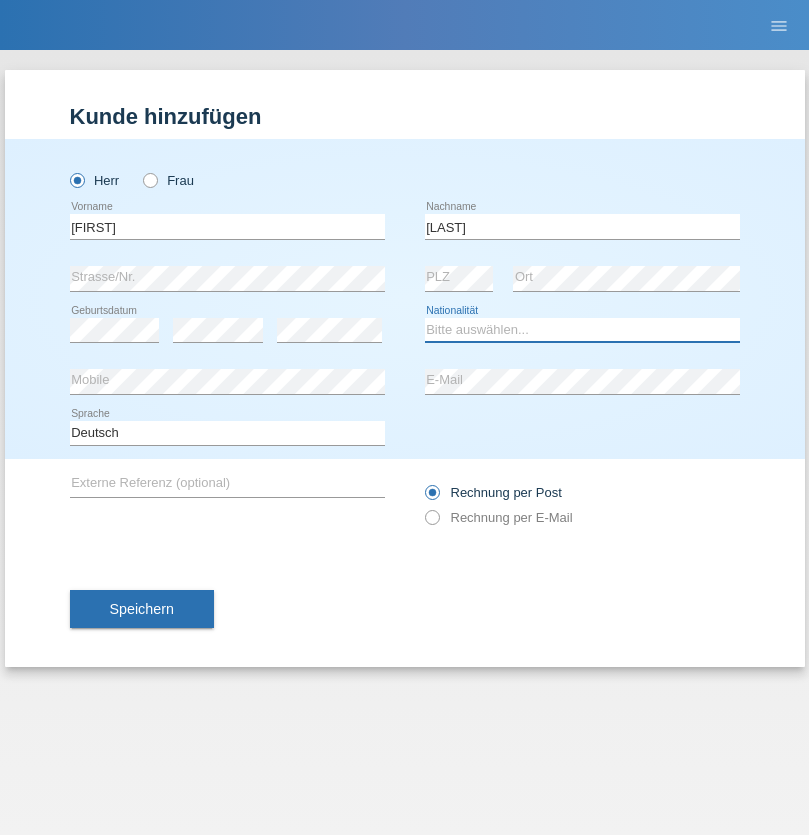 select on "CH" 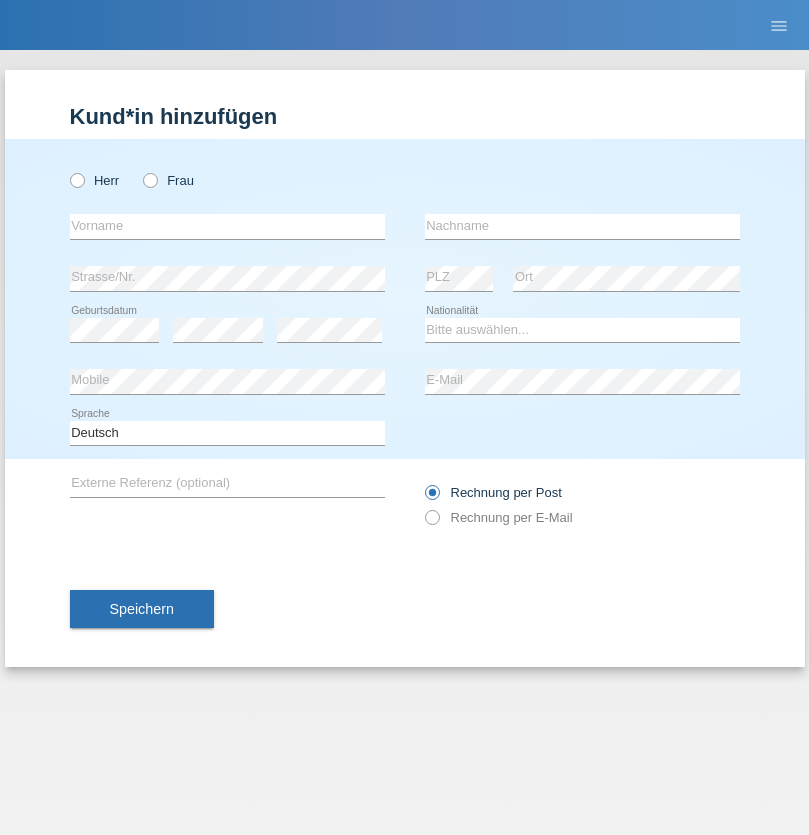scroll, scrollTop: 0, scrollLeft: 0, axis: both 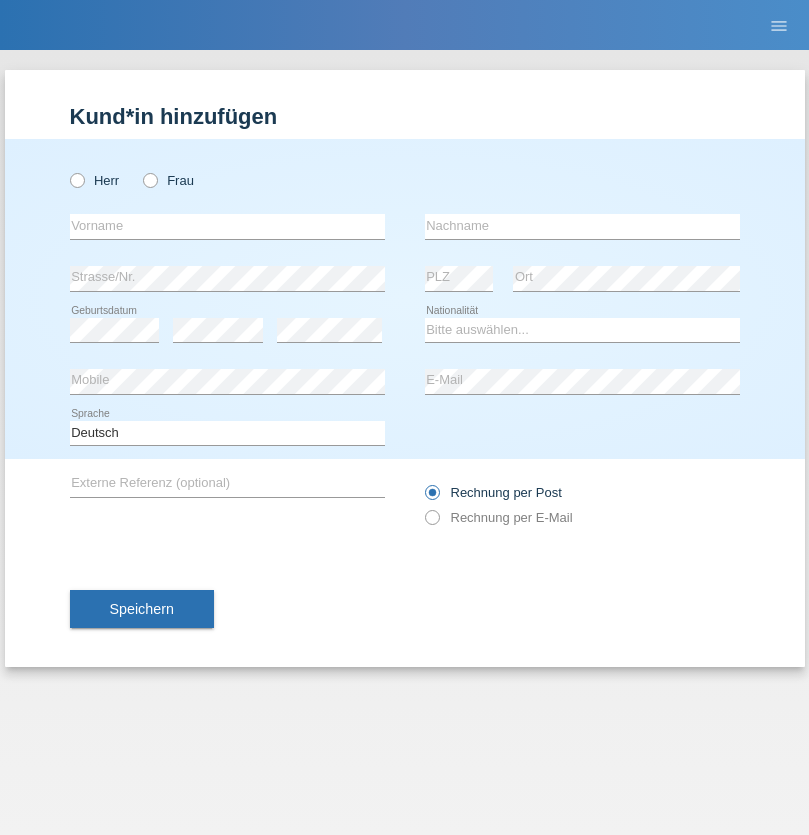 radio on "true" 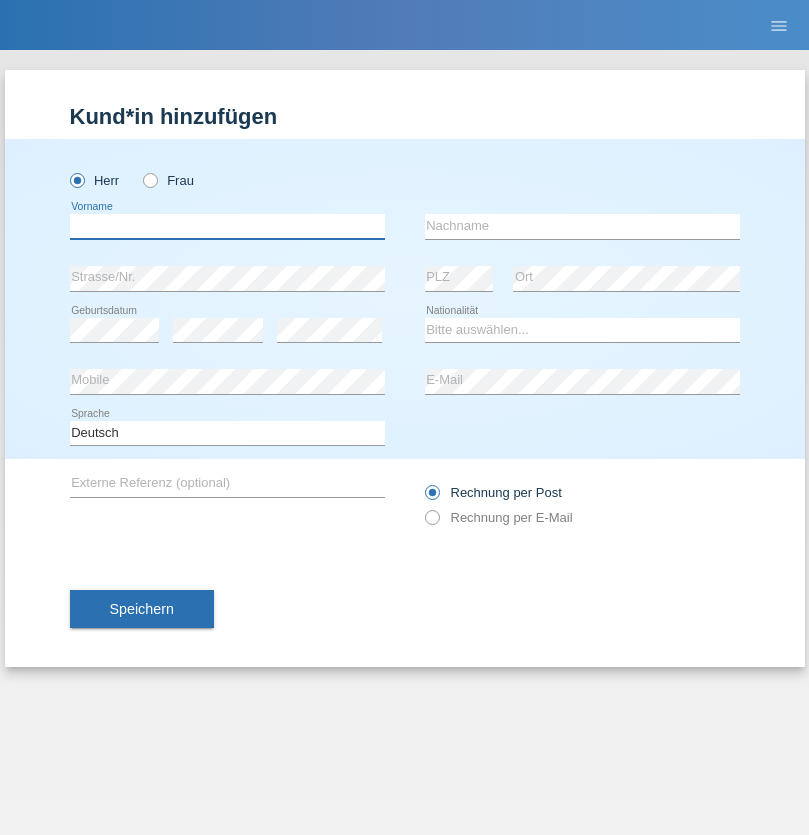 click at bounding box center (227, 226) 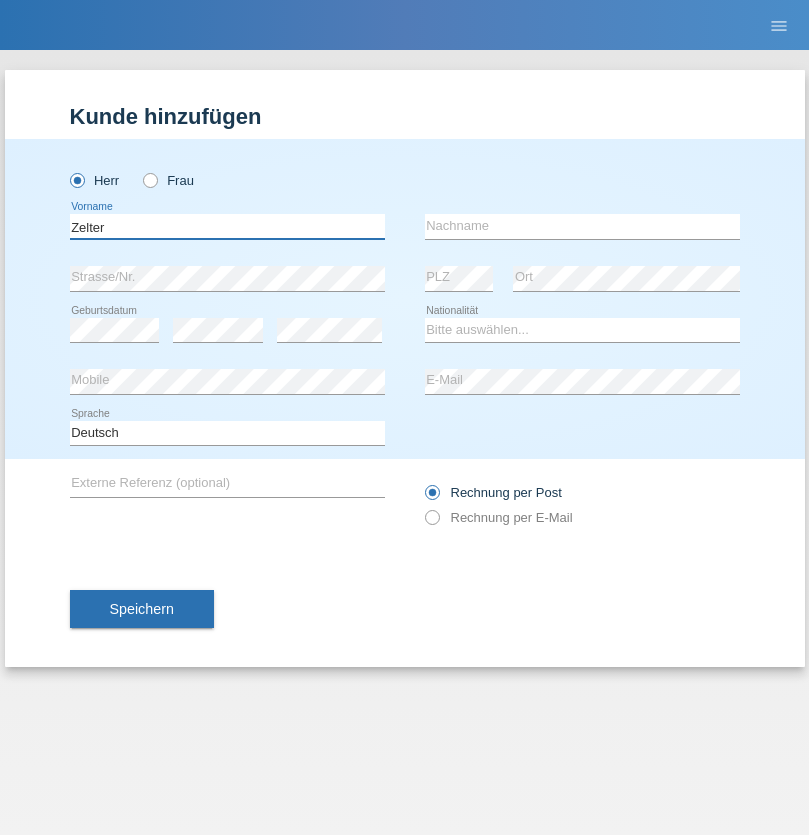 type on "Zelter" 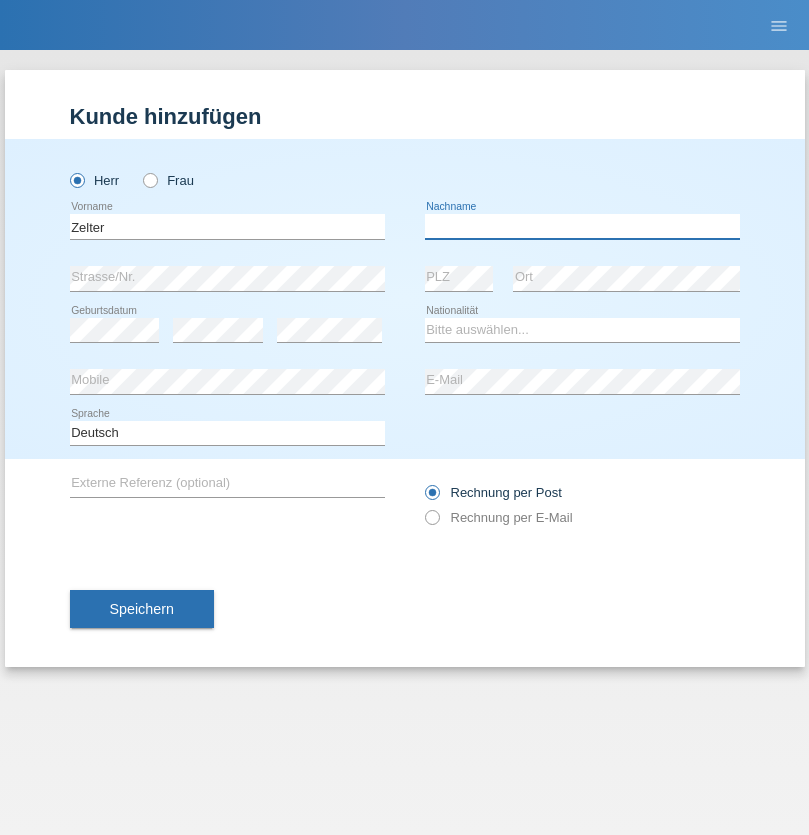 click at bounding box center (582, 226) 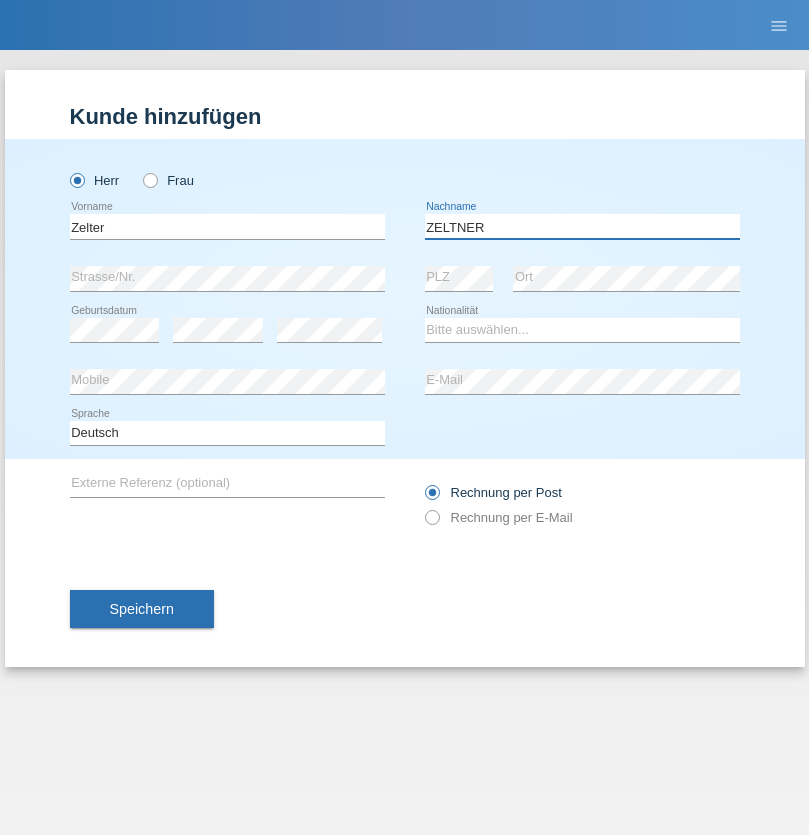 type on "ZELTNER" 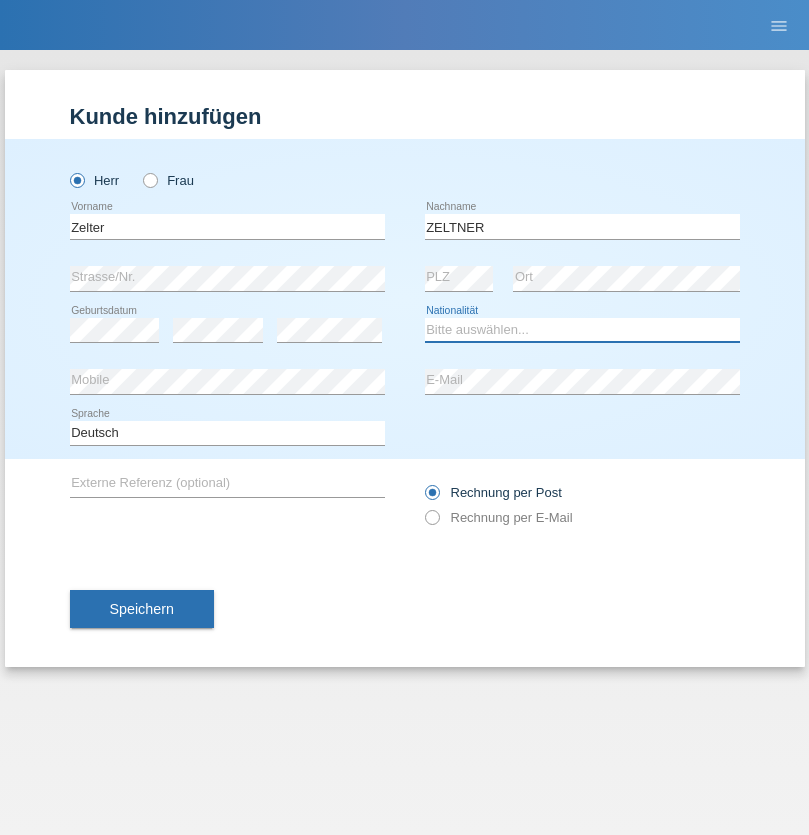 select on "CH" 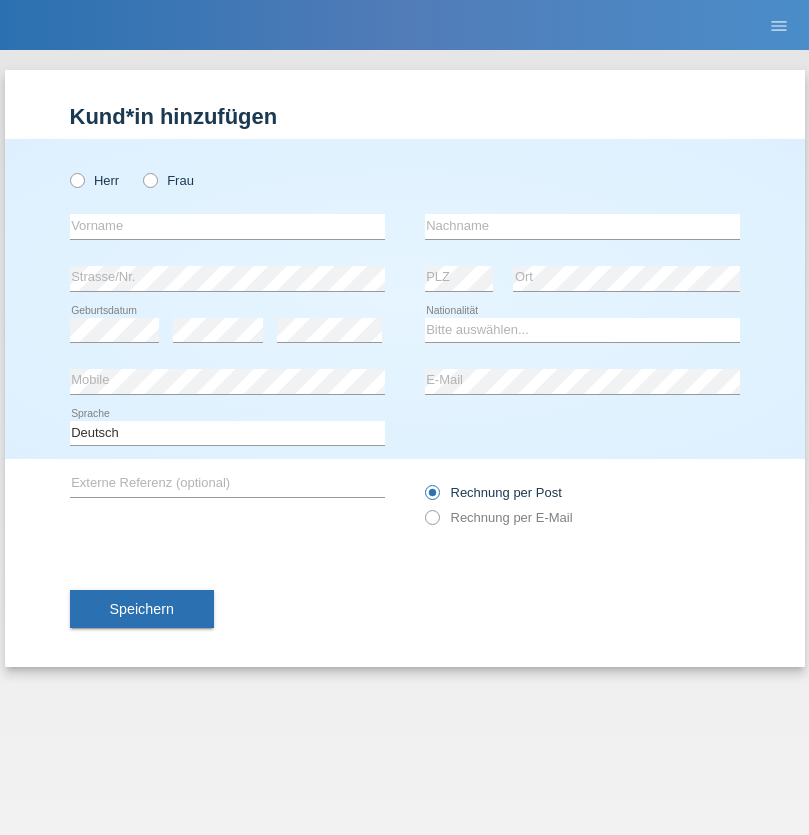 scroll, scrollTop: 0, scrollLeft: 0, axis: both 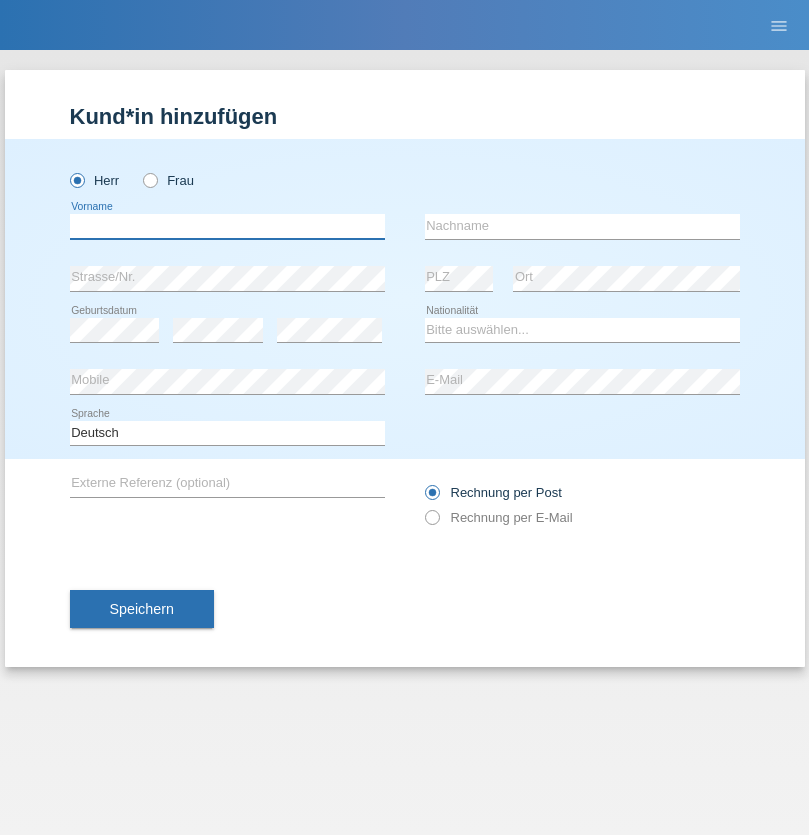 click at bounding box center (227, 226) 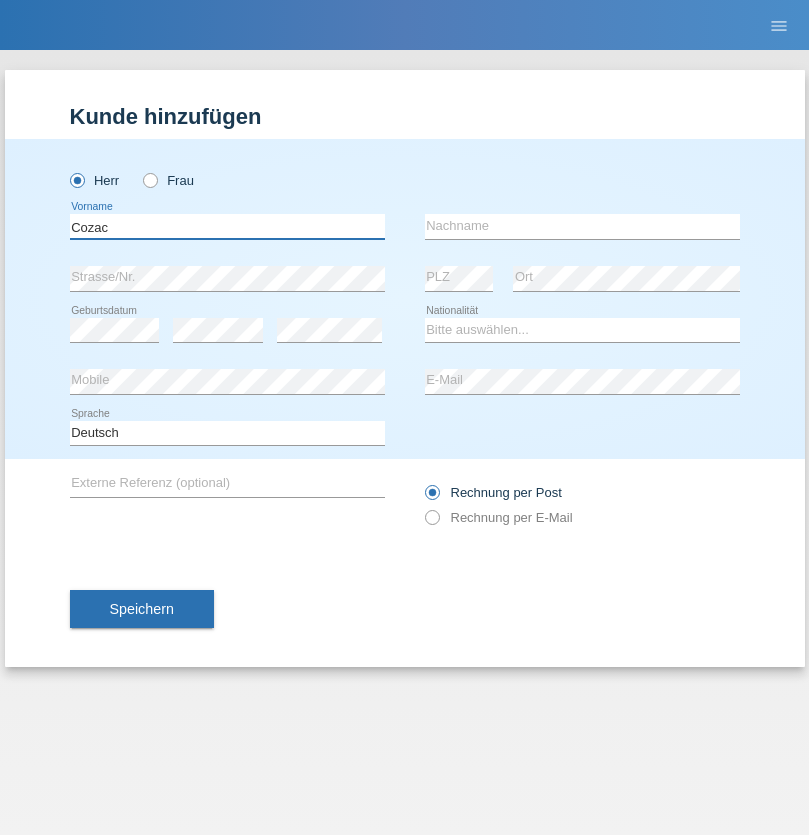 type on "Cozac" 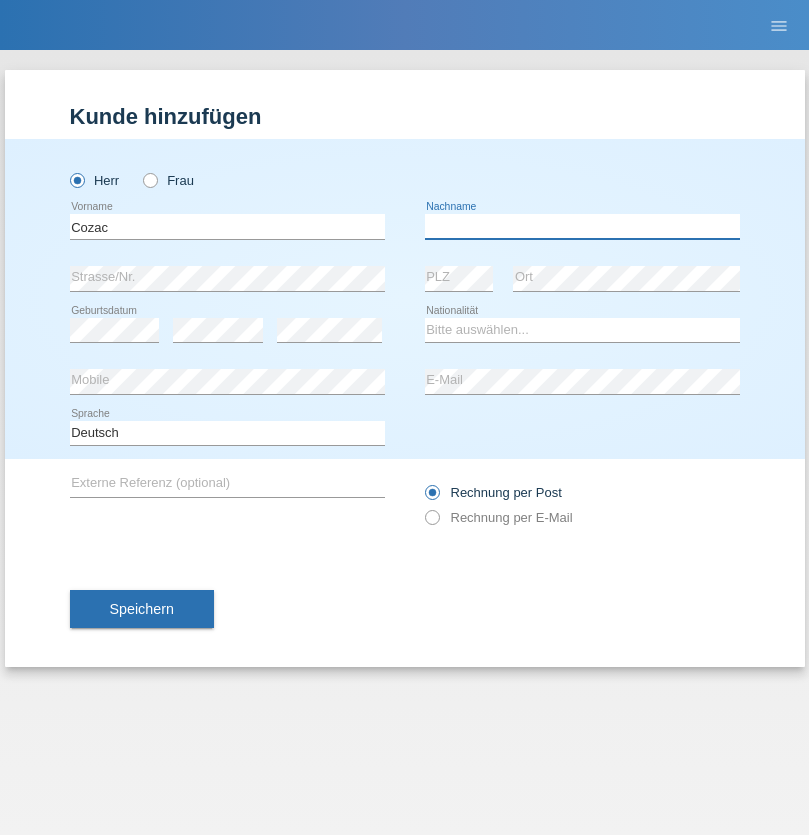 click at bounding box center [582, 226] 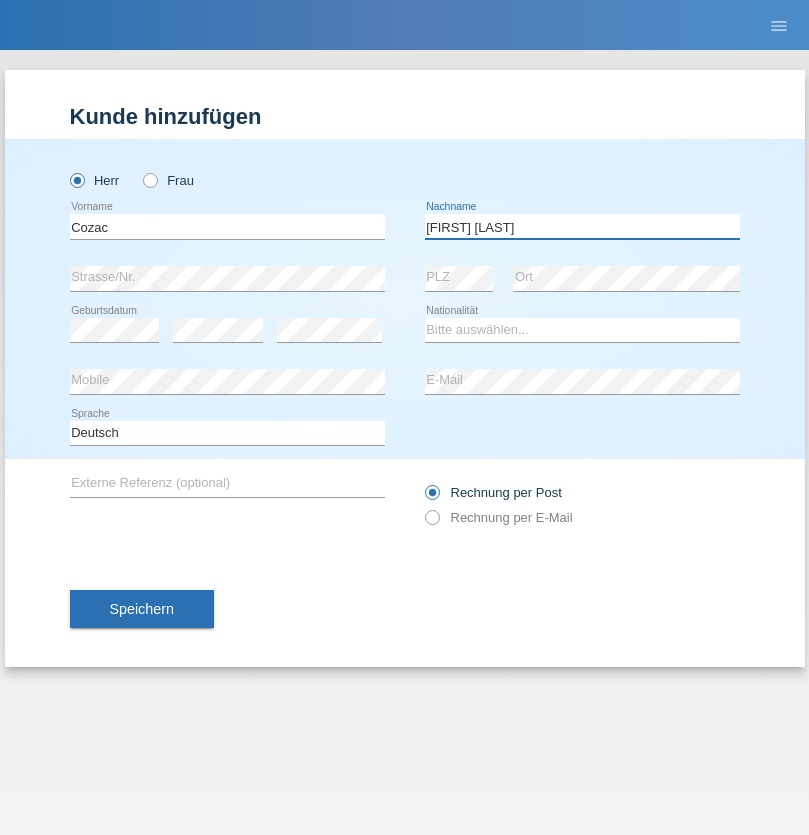 type on "[FIRST] [LAST]" 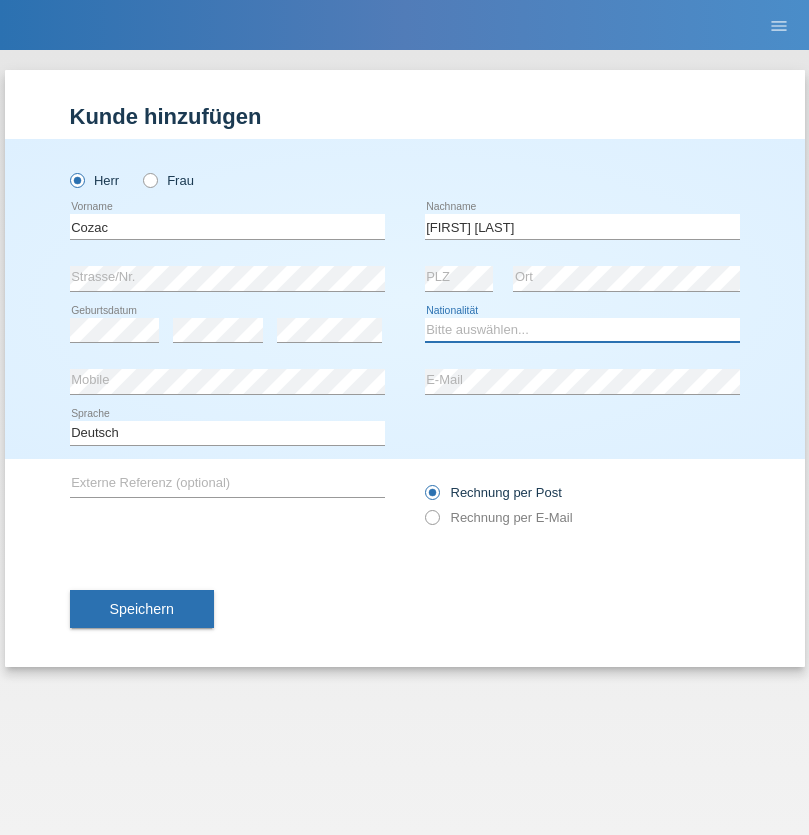 select on "RO" 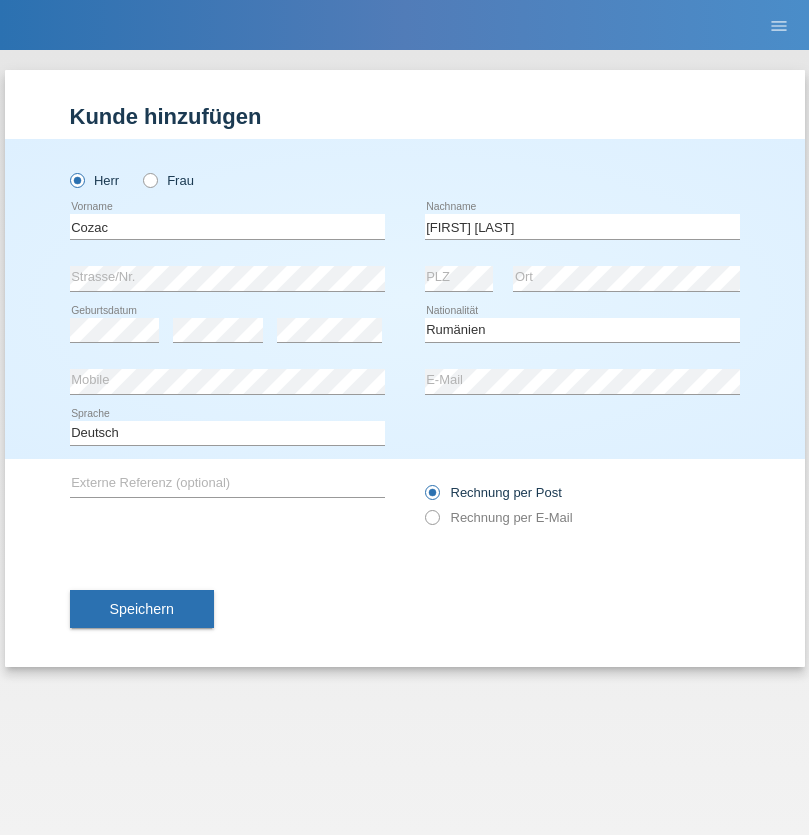 select on "C" 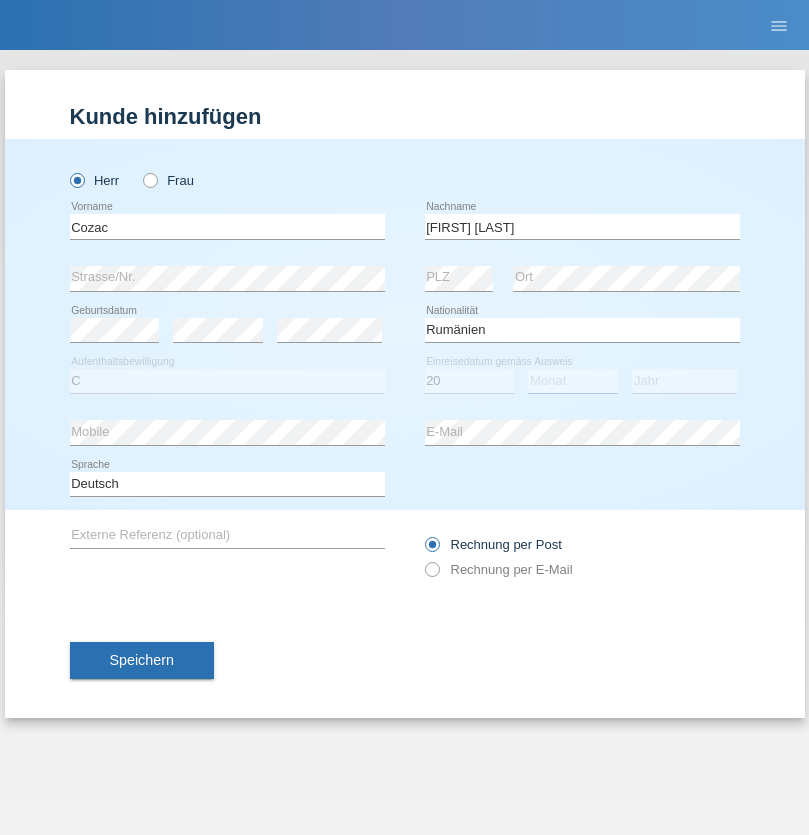 select on "05" 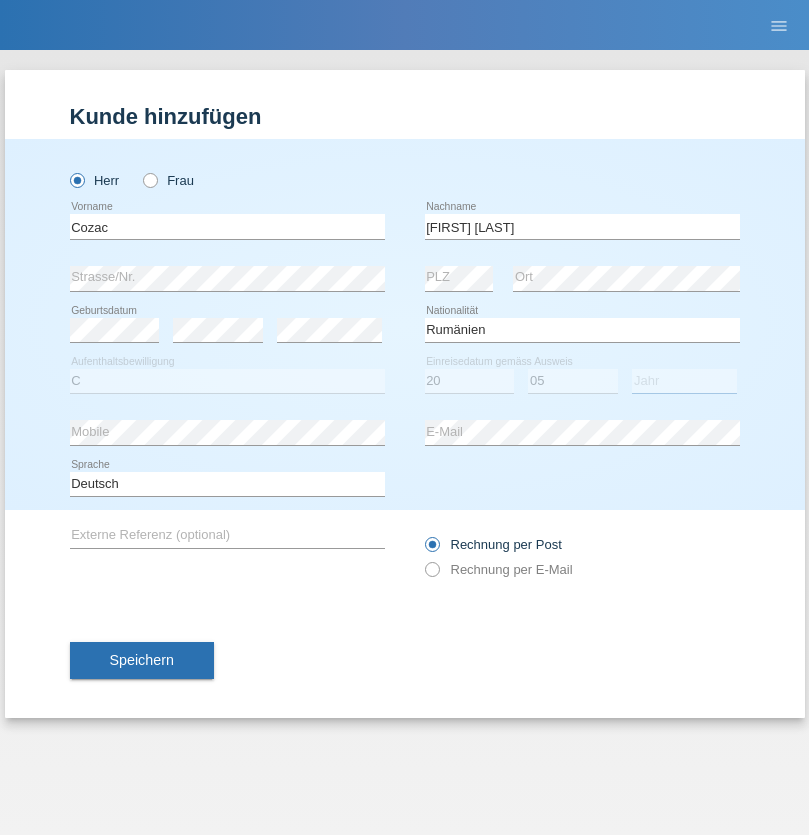 select on "2021" 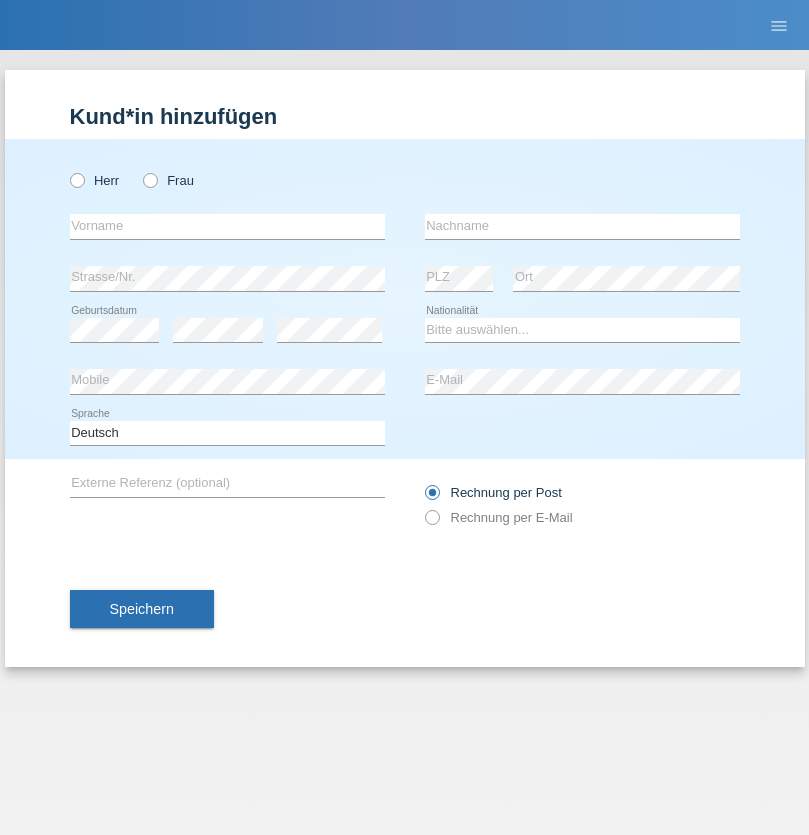 scroll, scrollTop: 0, scrollLeft: 0, axis: both 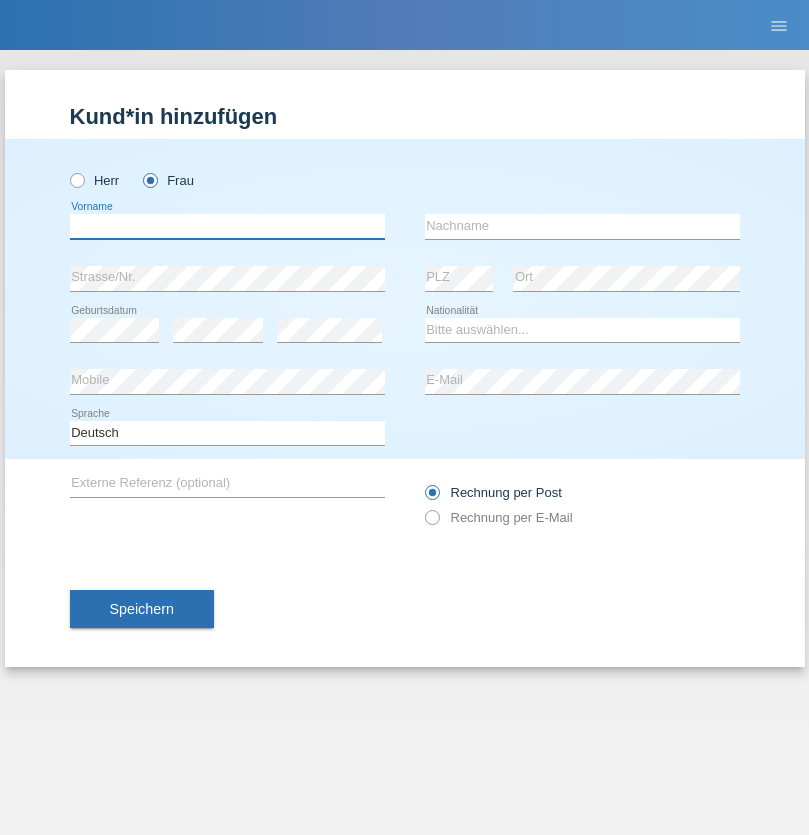 click at bounding box center (227, 226) 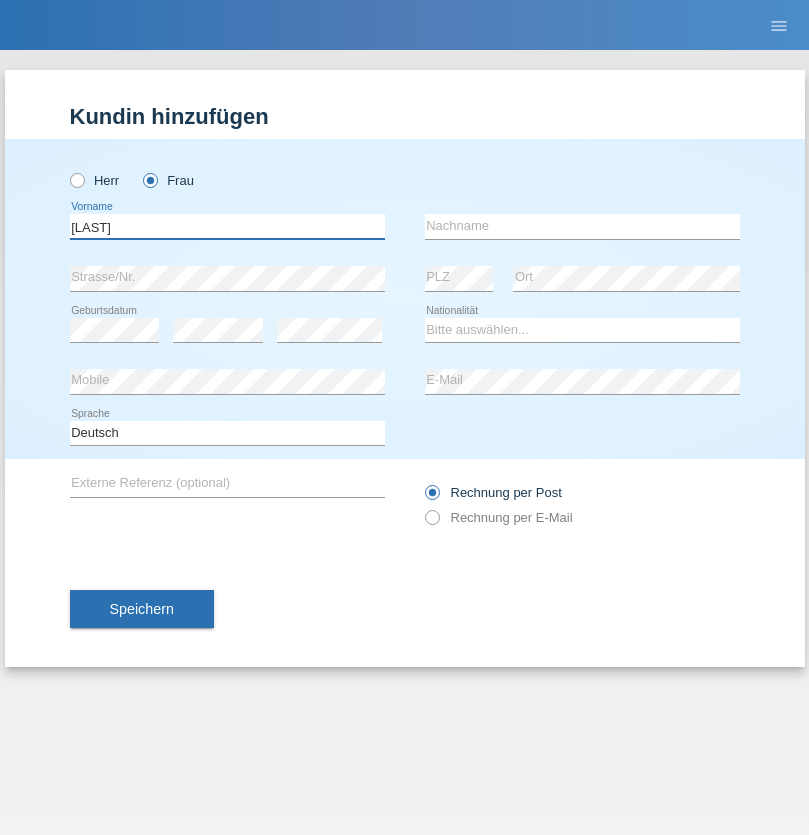 type on "[LAST]" 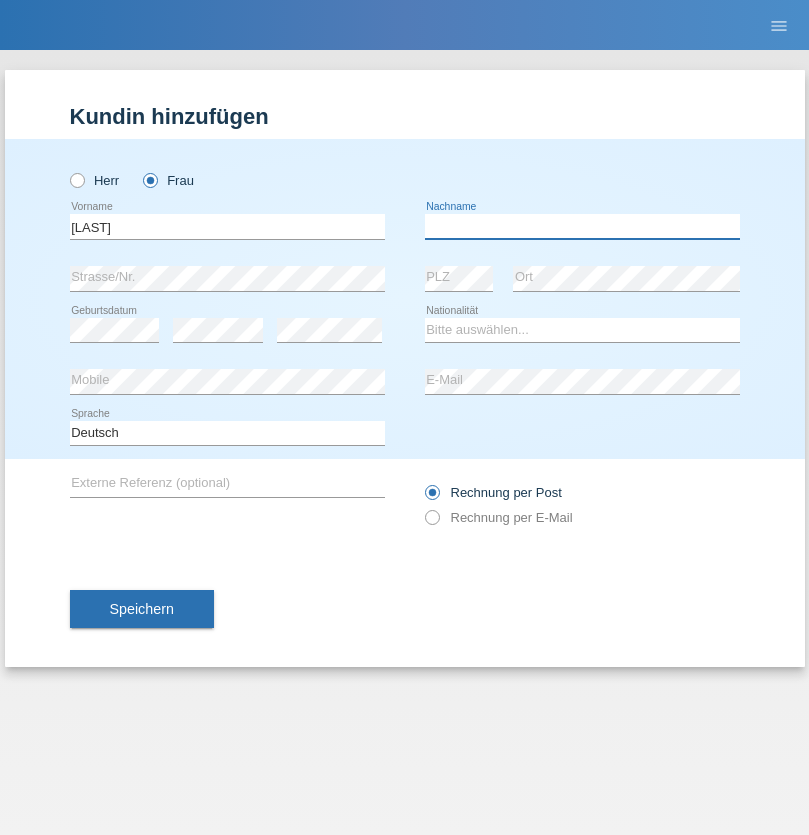 click at bounding box center [582, 226] 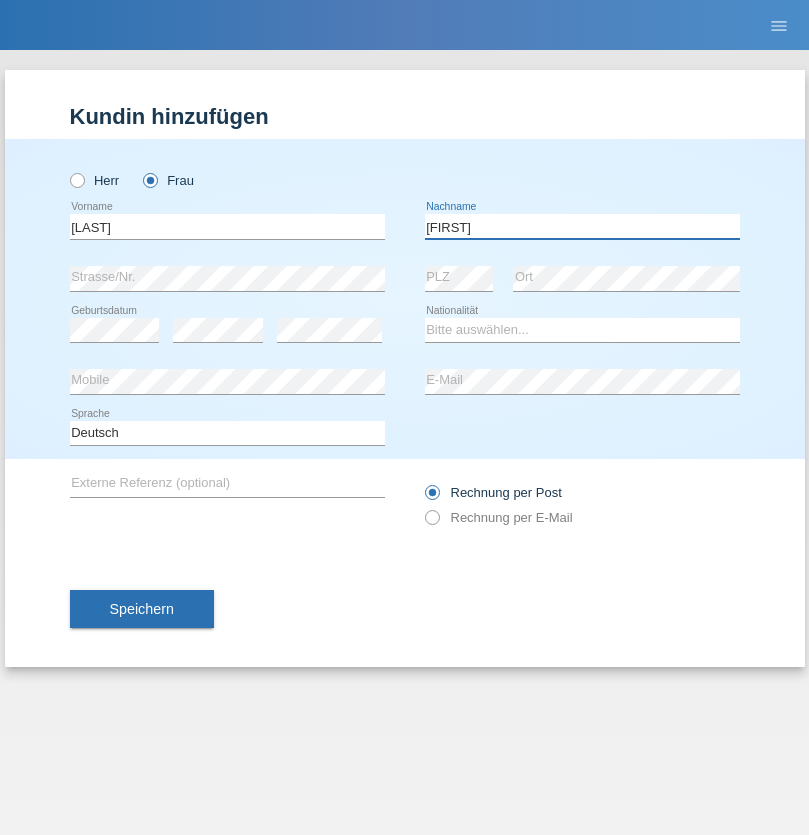 type on "Jolana" 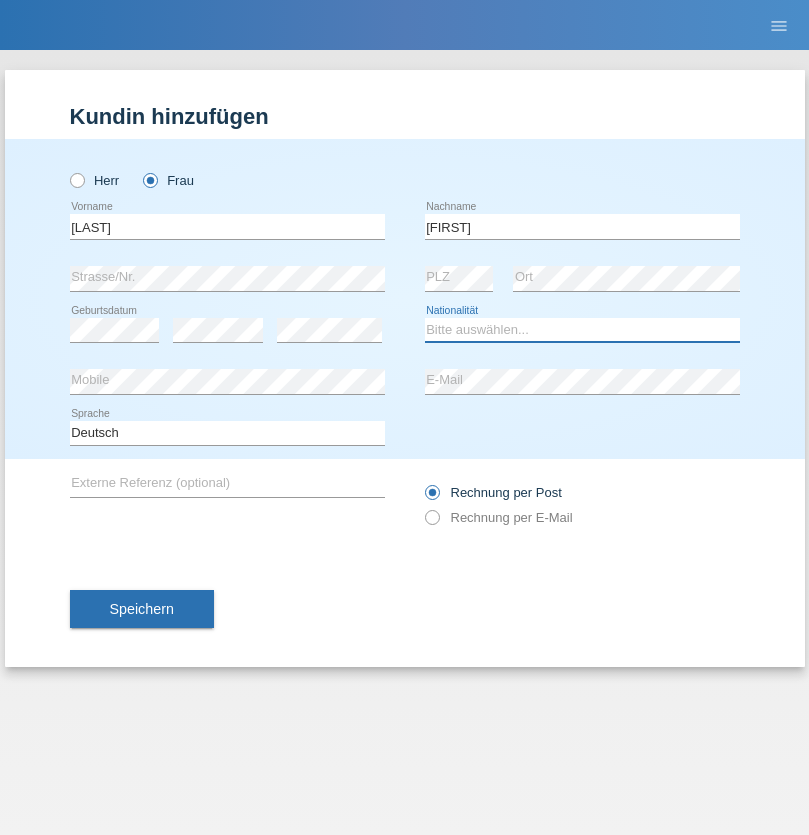 select on "UA" 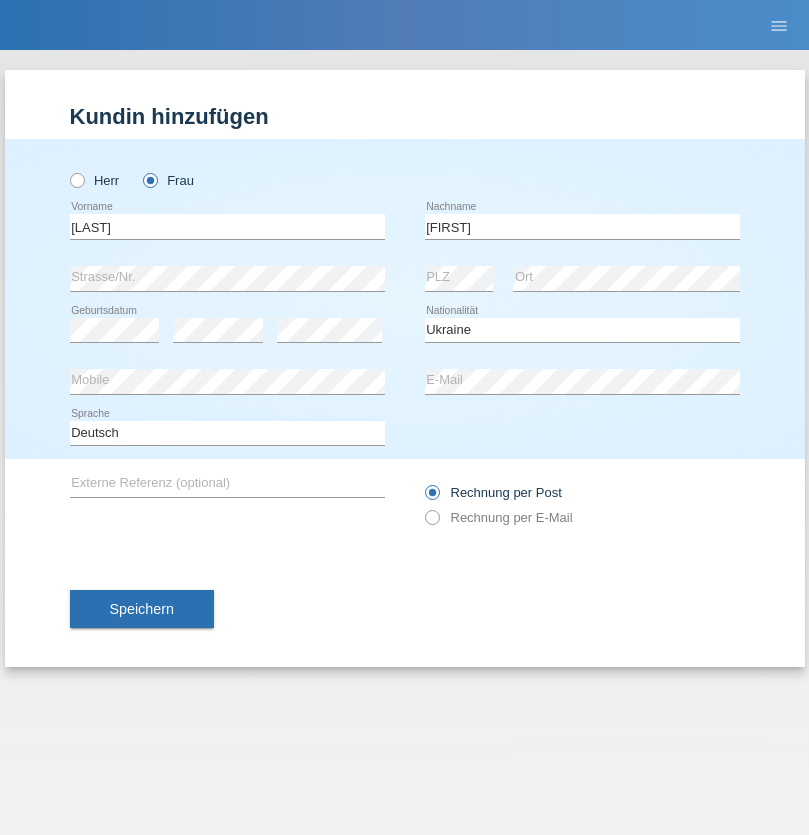 select on "C" 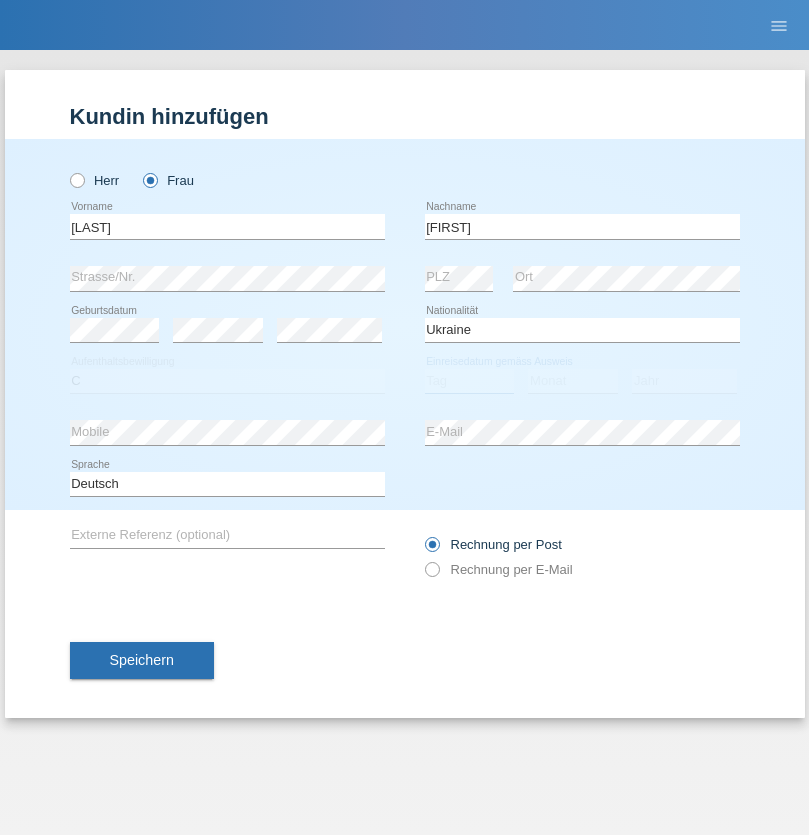 select on "01" 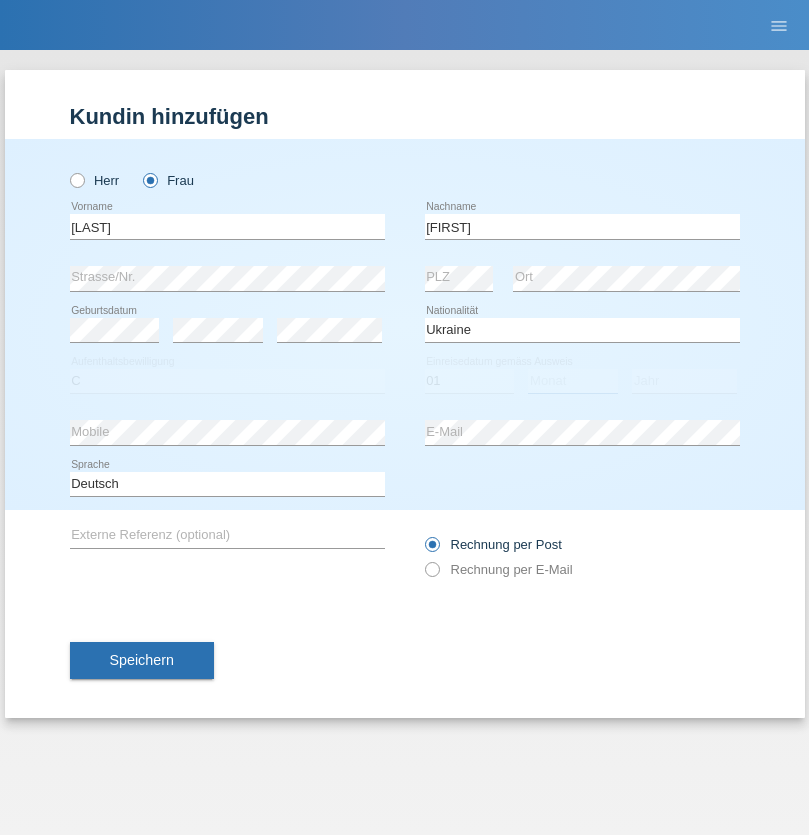 select on "08" 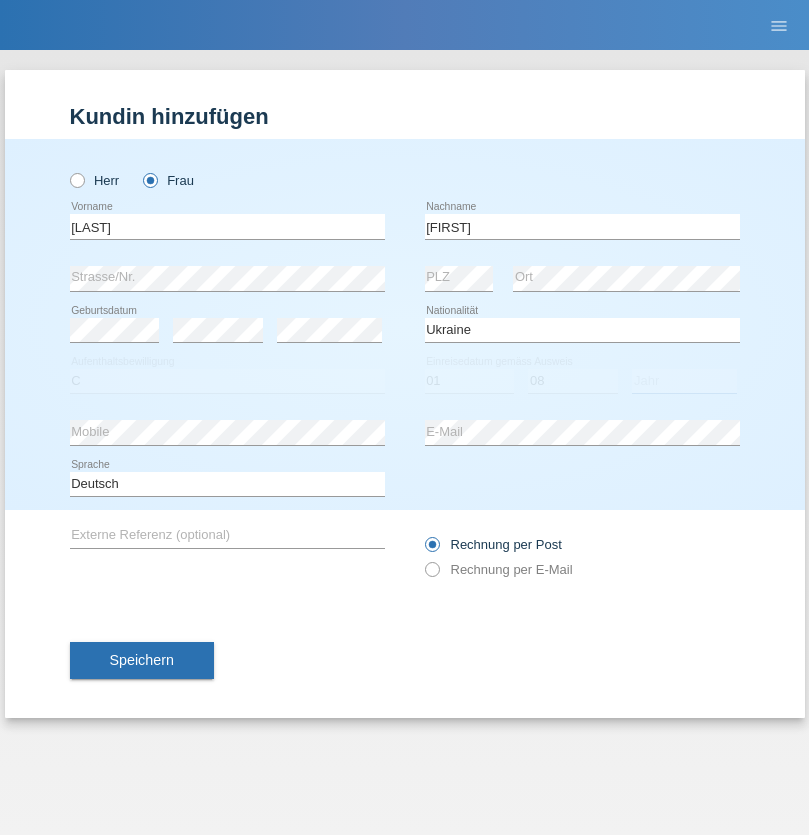 select on "2021" 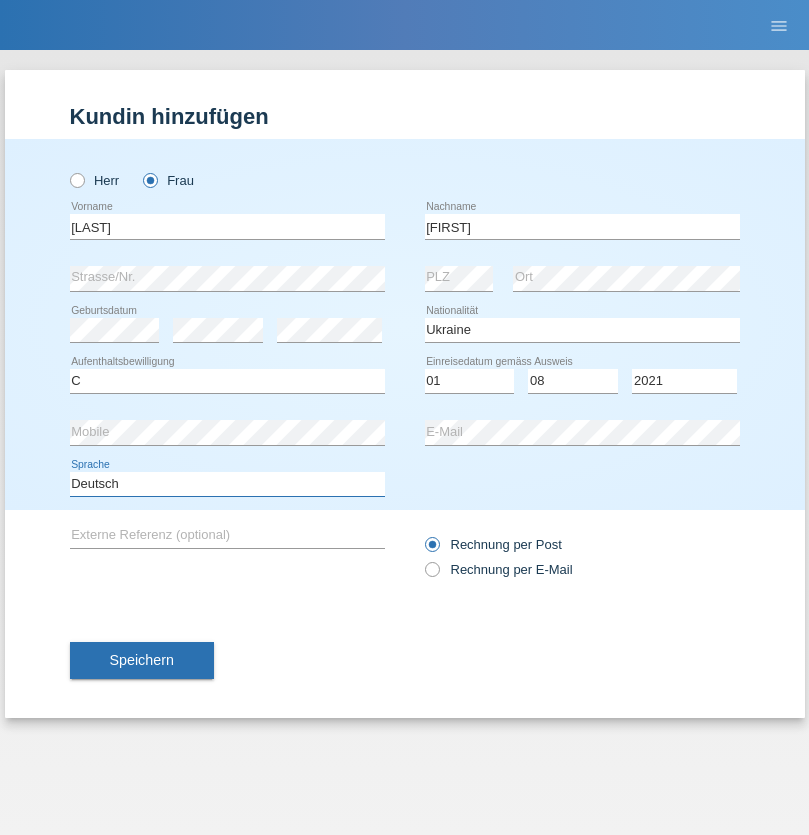 select on "en" 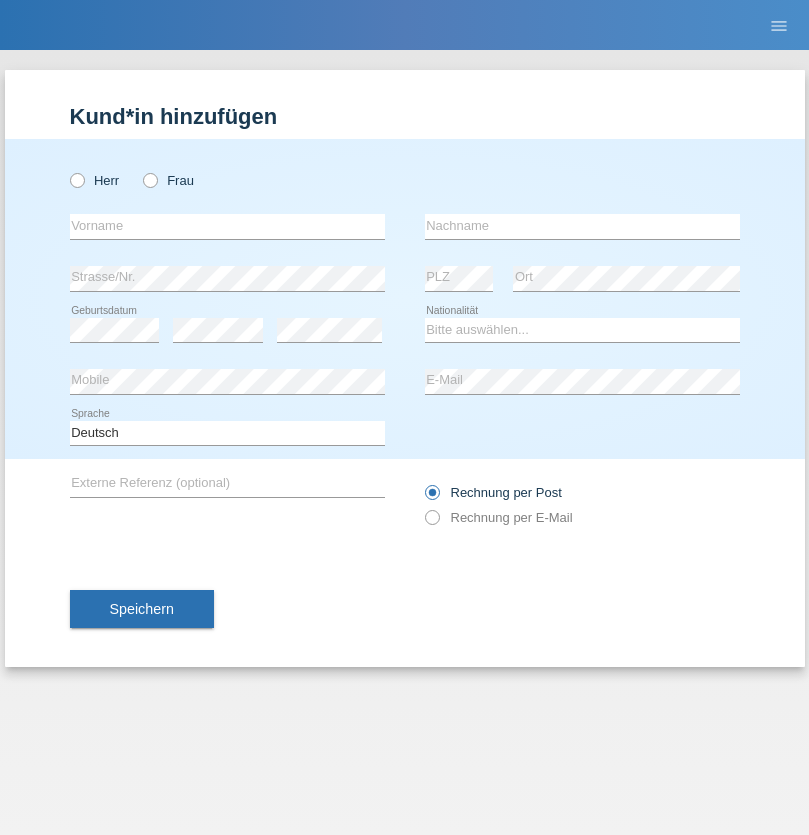 scroll, scrollTop: 0, scrollLeft: 0, axis: both 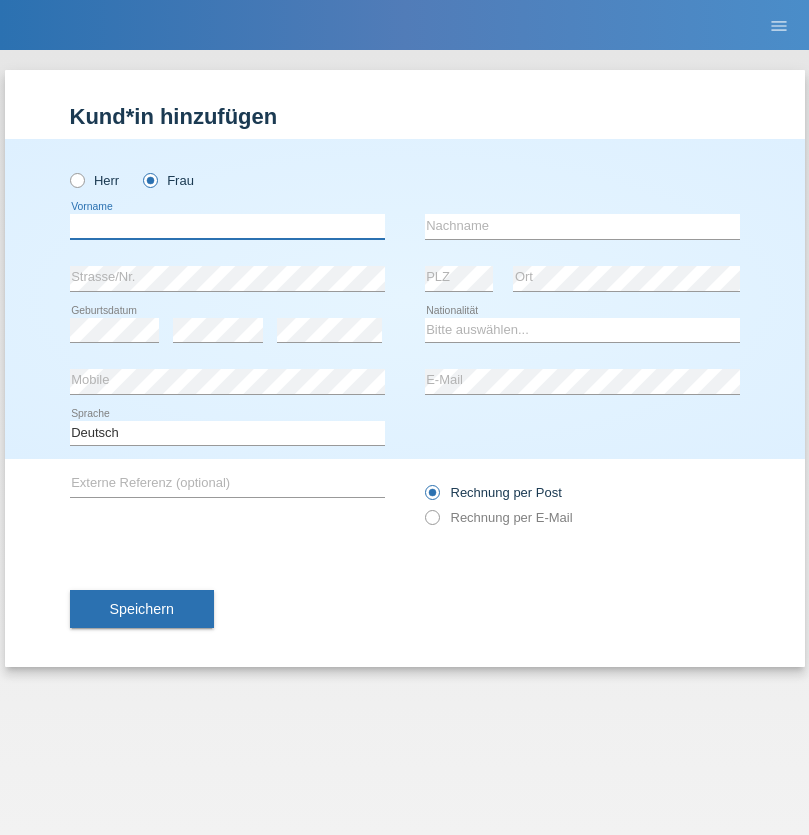 click at bounding box center [227, 226] 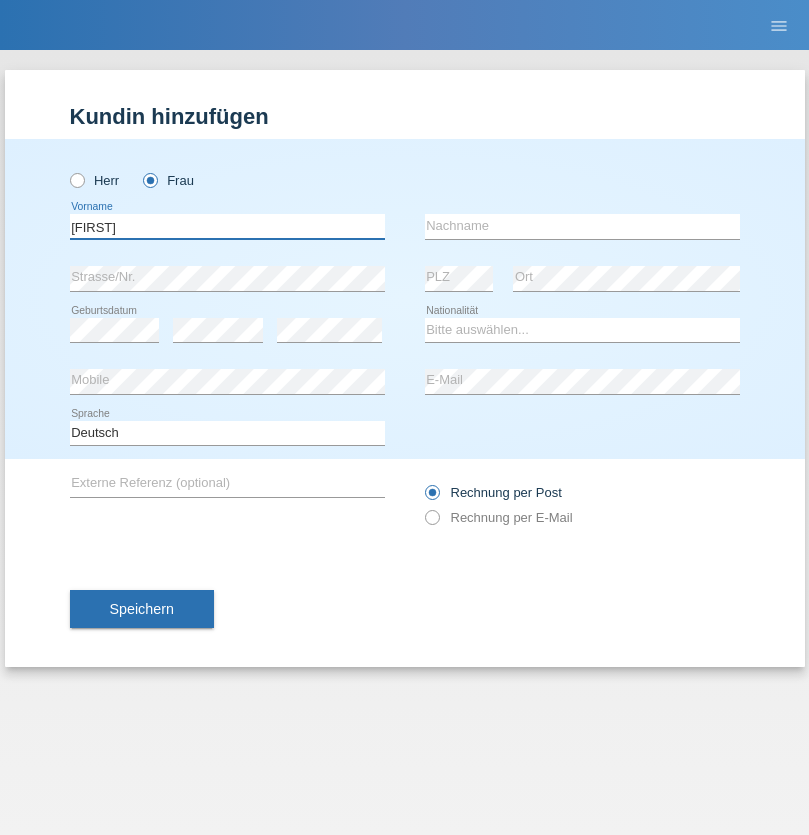 type on "[FIRST]" 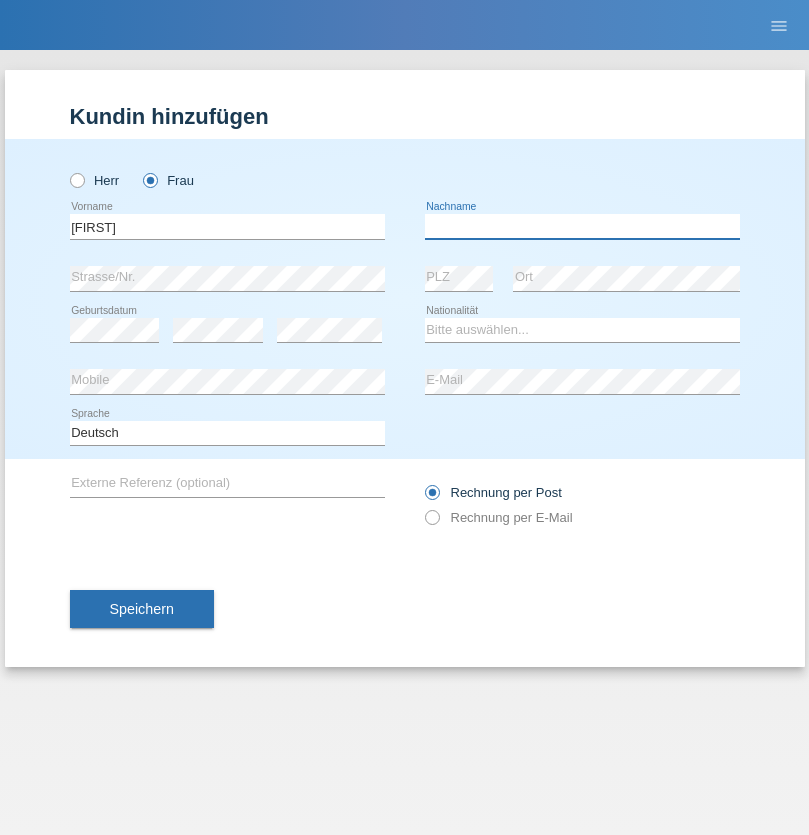 click at bounding box center (582, 226) 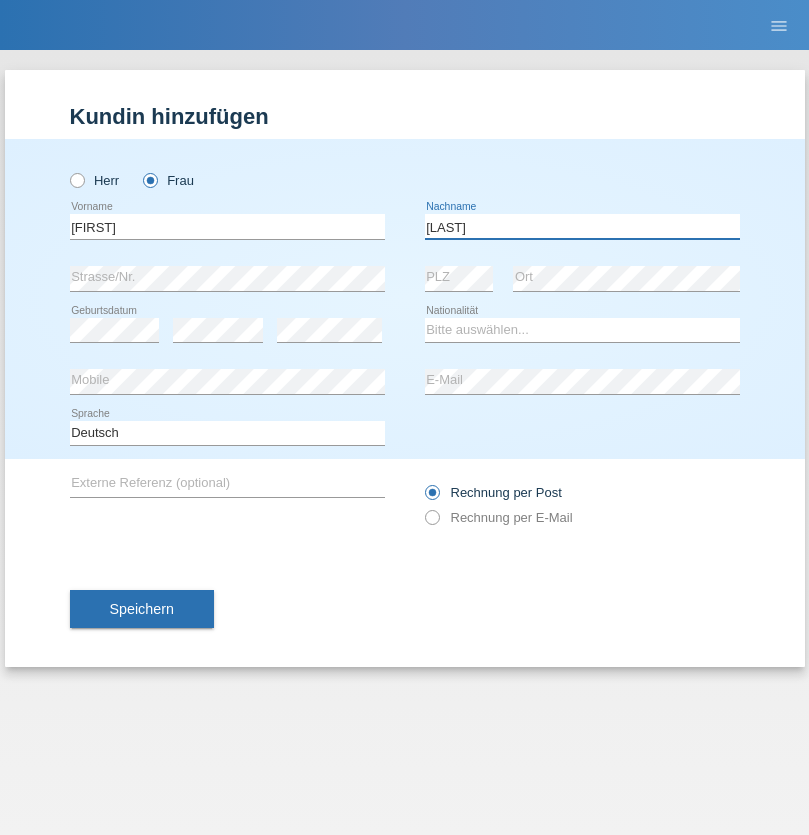 type on "Gjini" 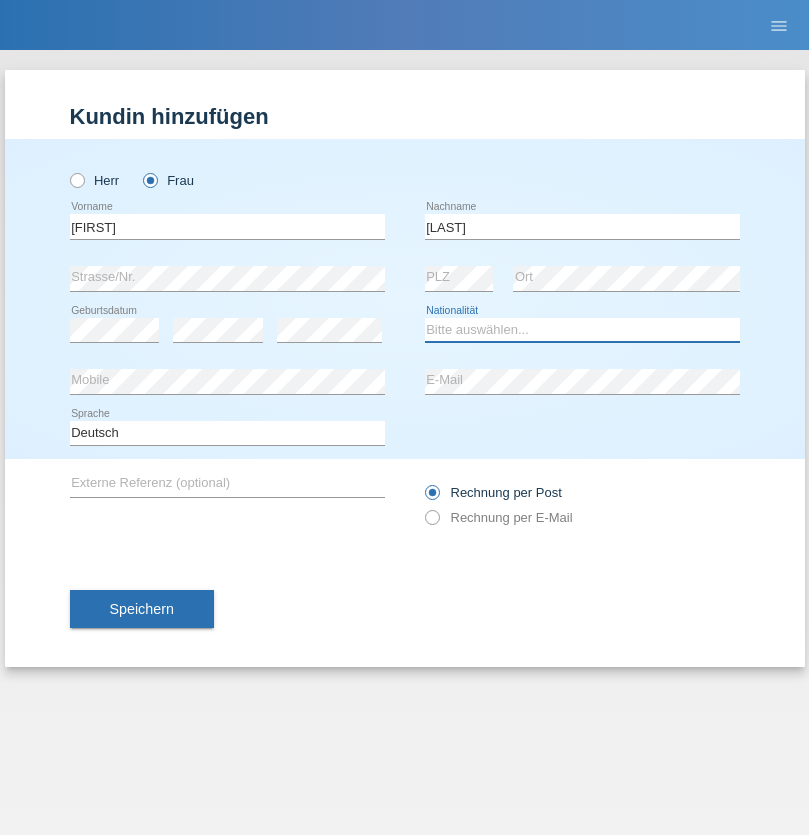 select on "DE" 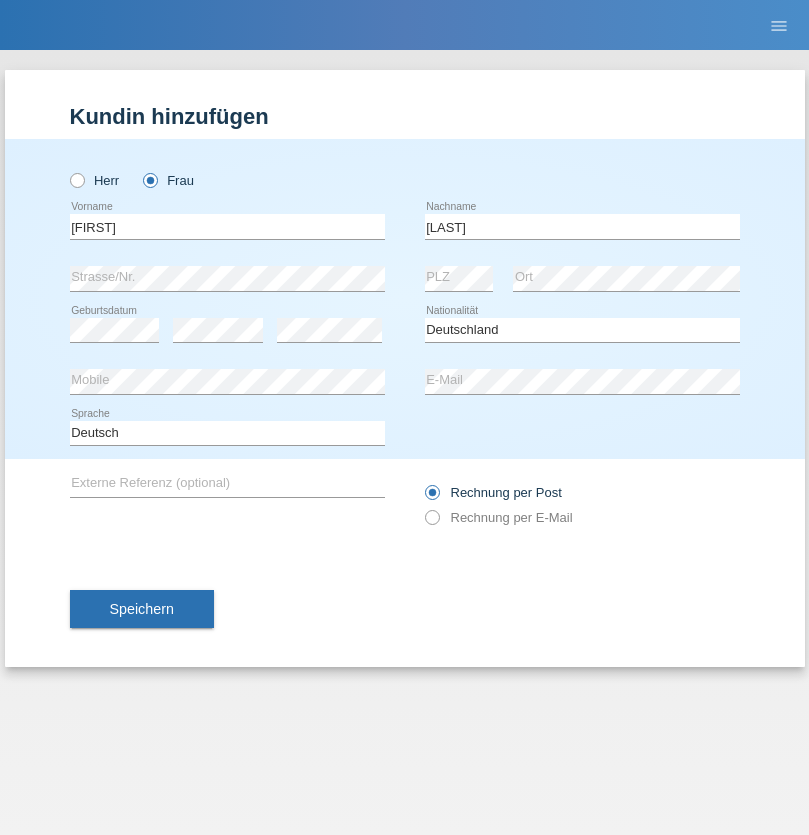 select on "C" 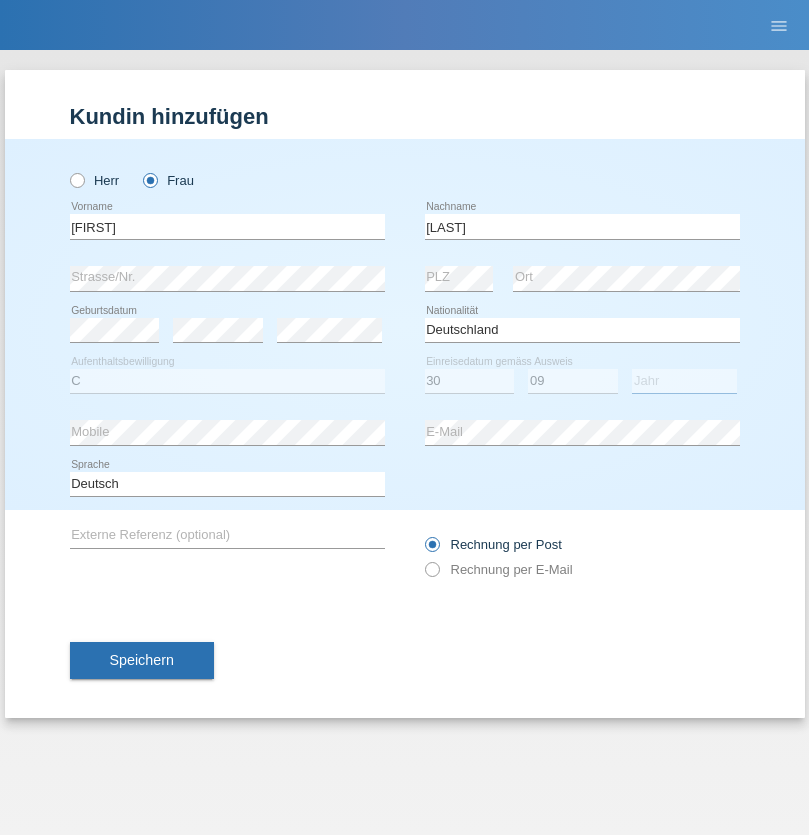 select on "2021" 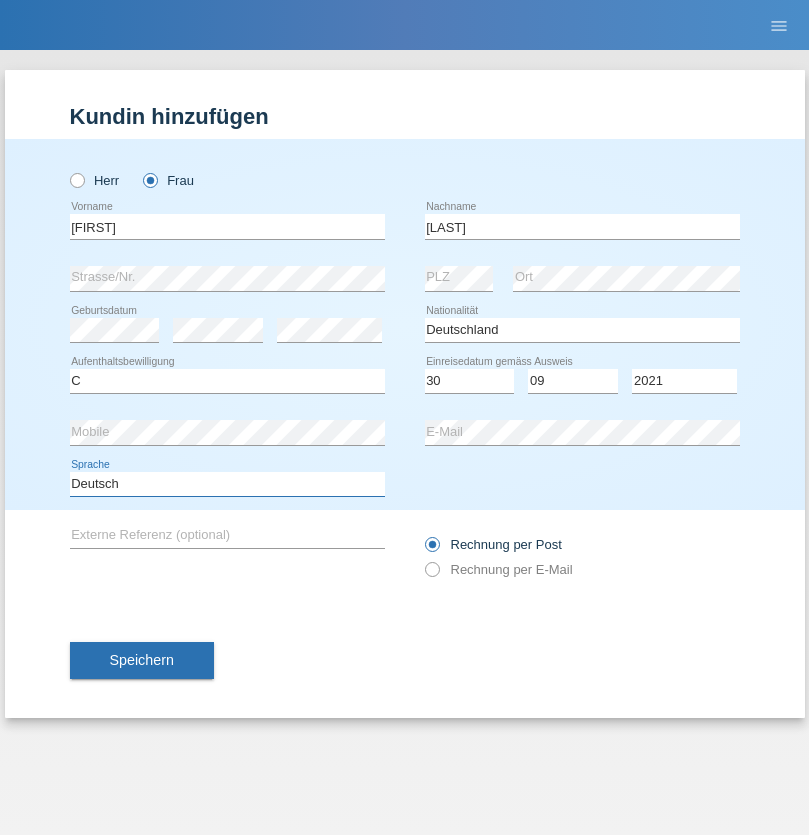 select on "en" 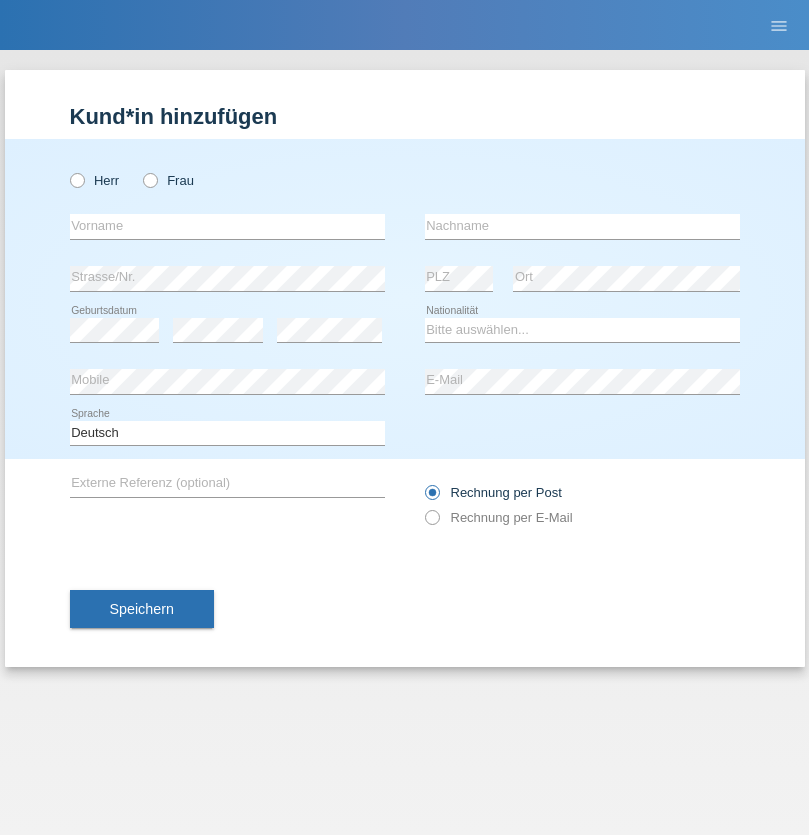 scroll, scrollTop: 0, scrollLeft: 0, axis: both 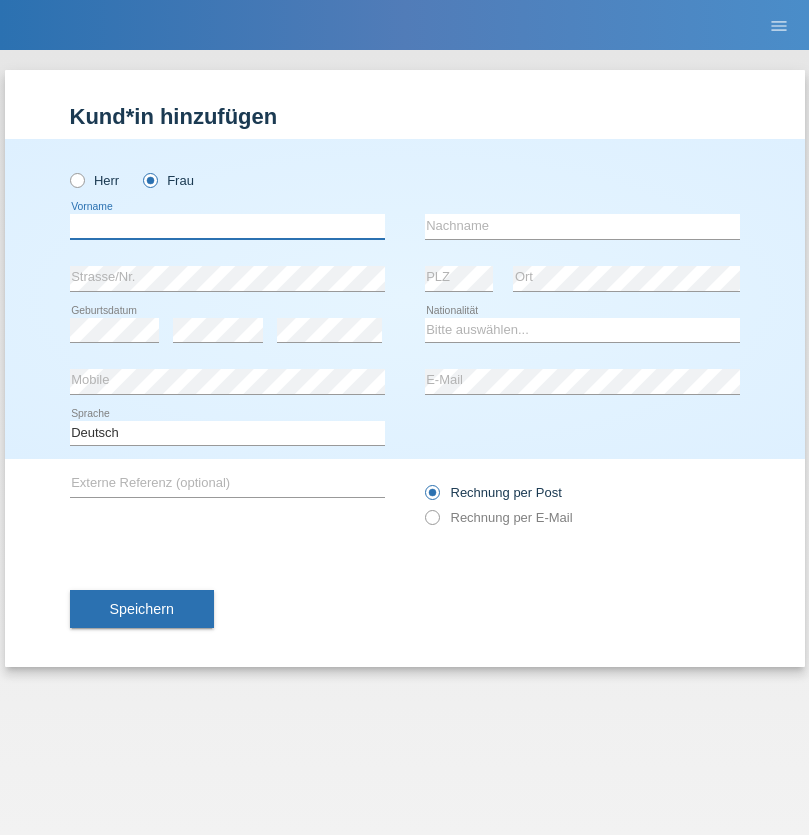 click at bounding box center [227, 226] 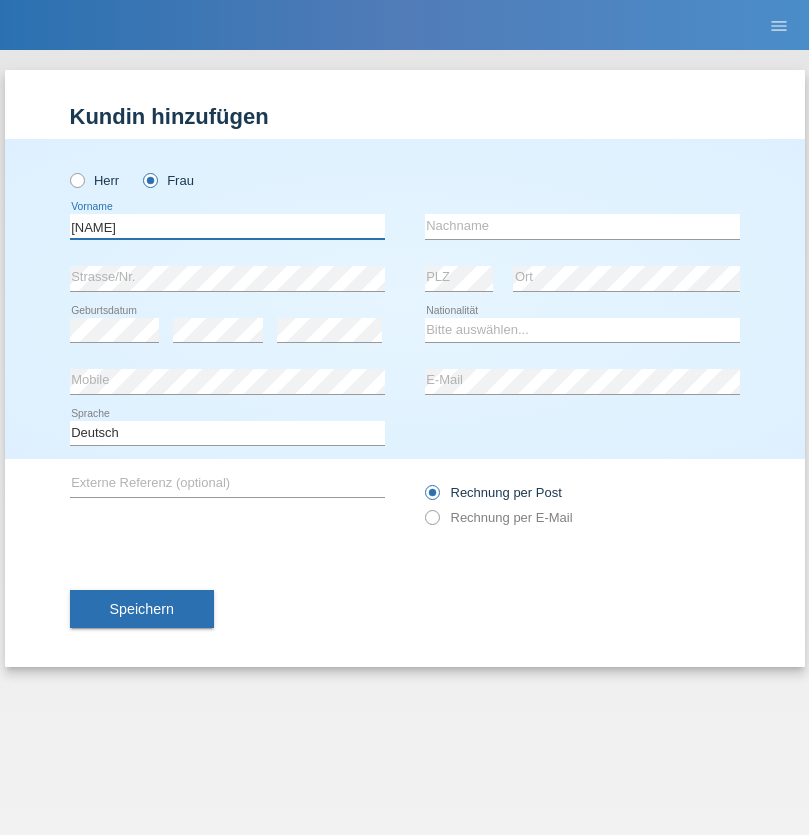 type on "Irena" 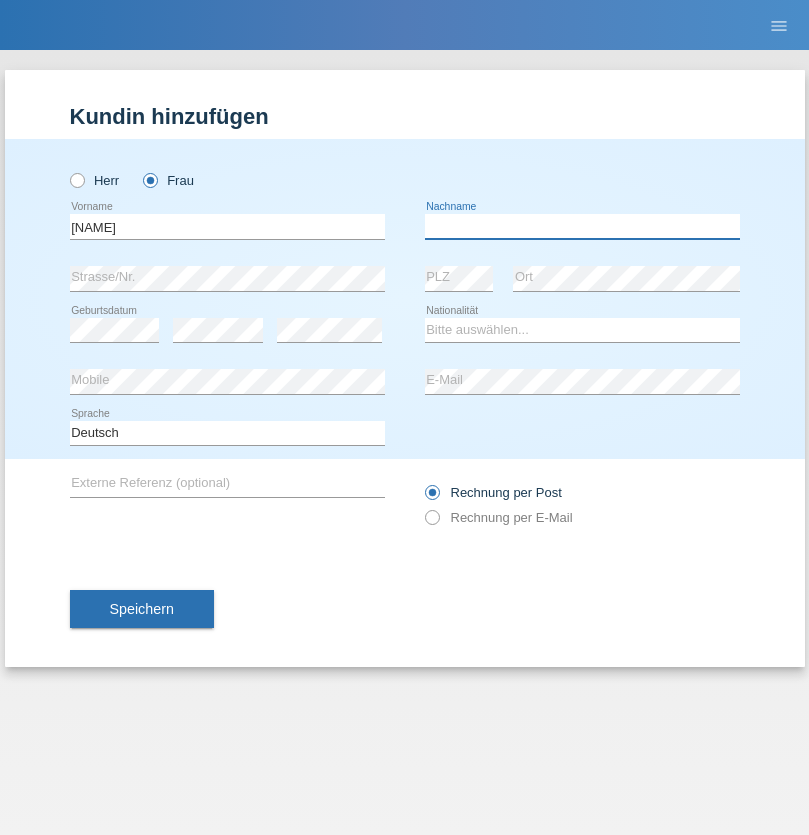 click at bounding box center (582, 226) 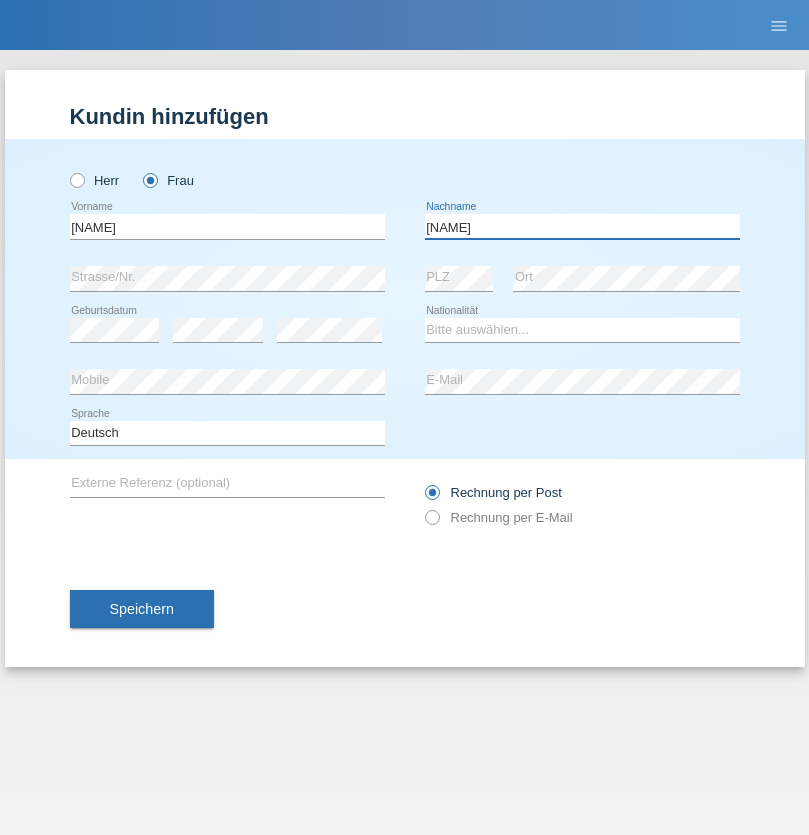 type on "Trninic" 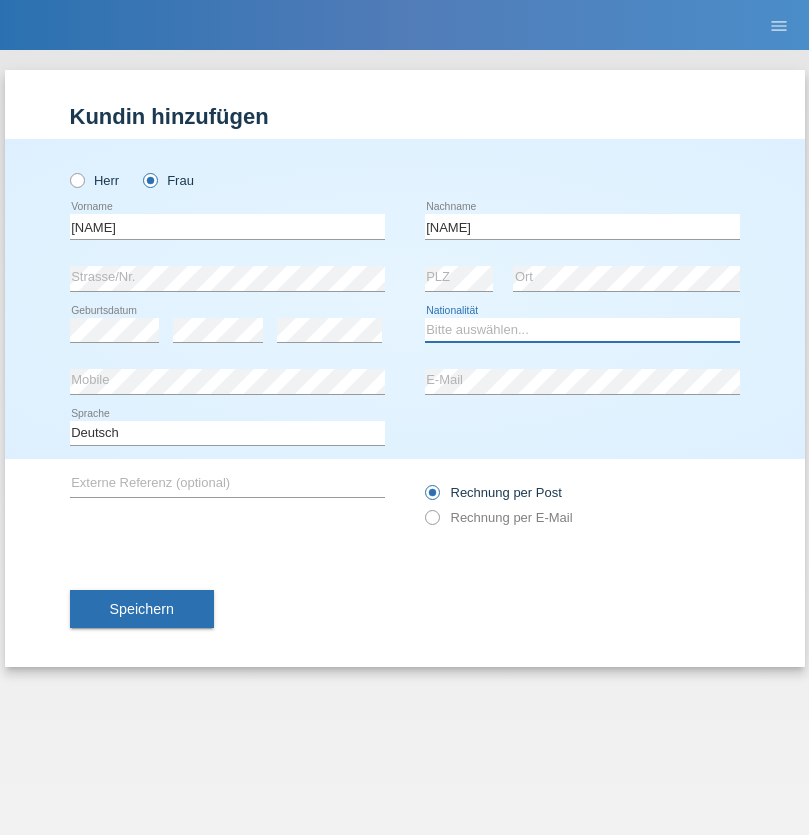 select on "HR" 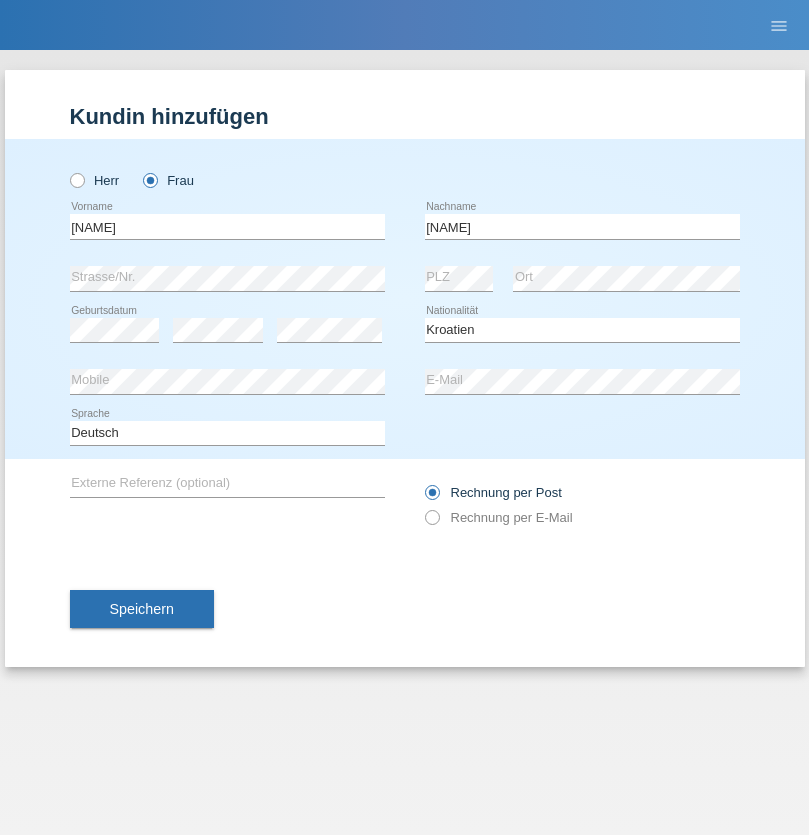 select on "C" 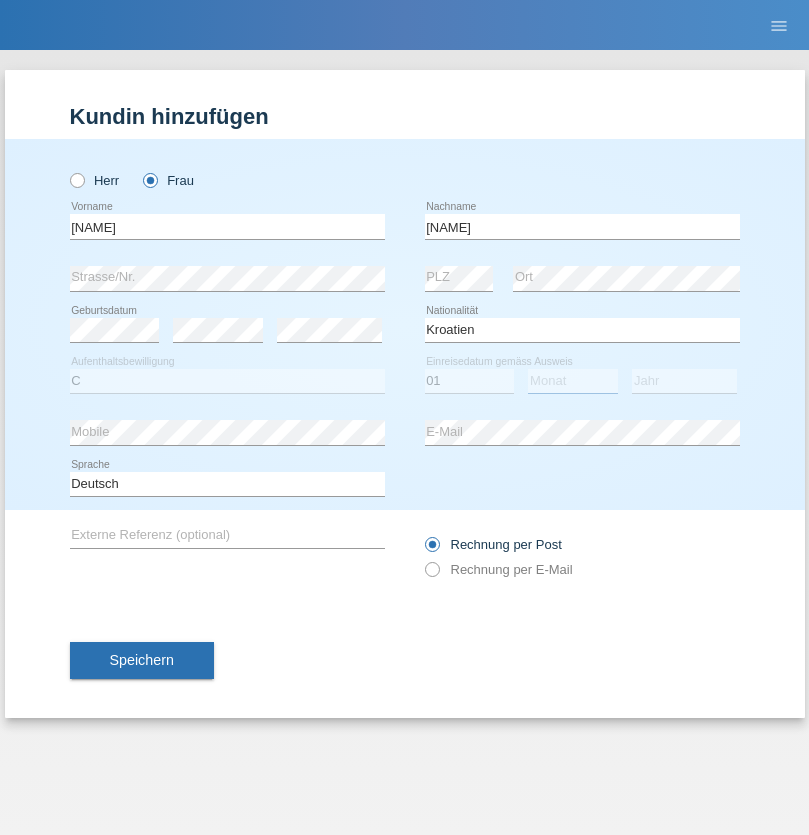 select on "08" 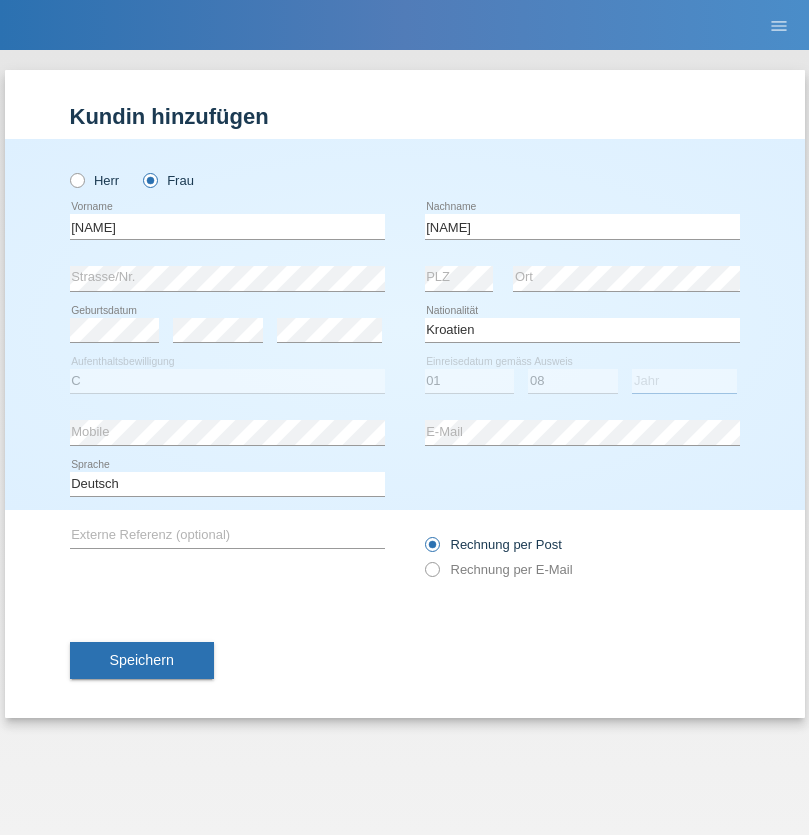 select on "2021" 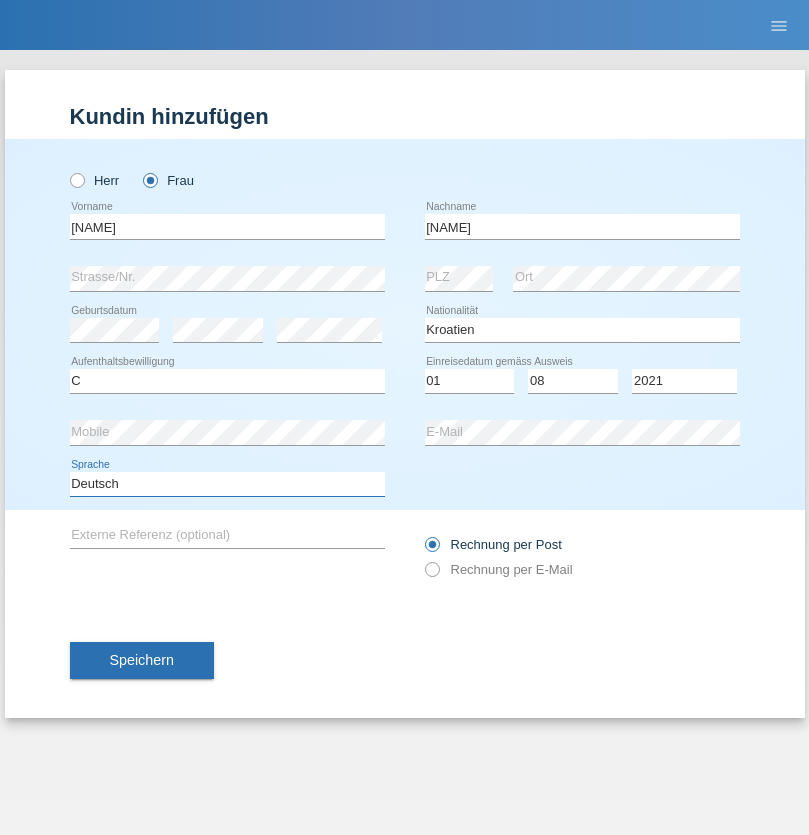 select on "en" 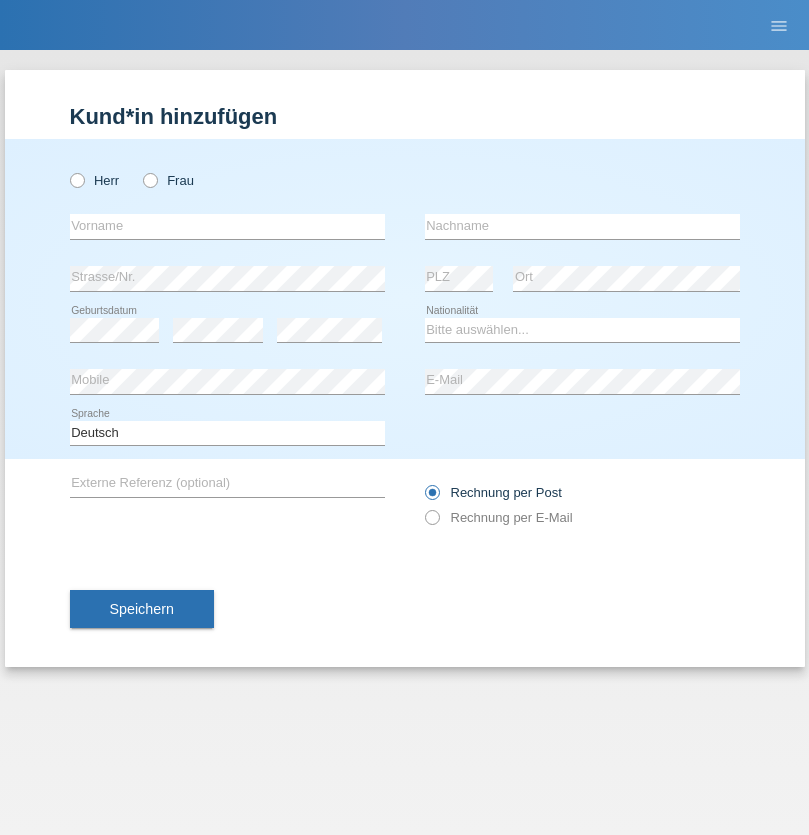 scroll, scrollTop: 0, scrollLeft: 0, axis: both 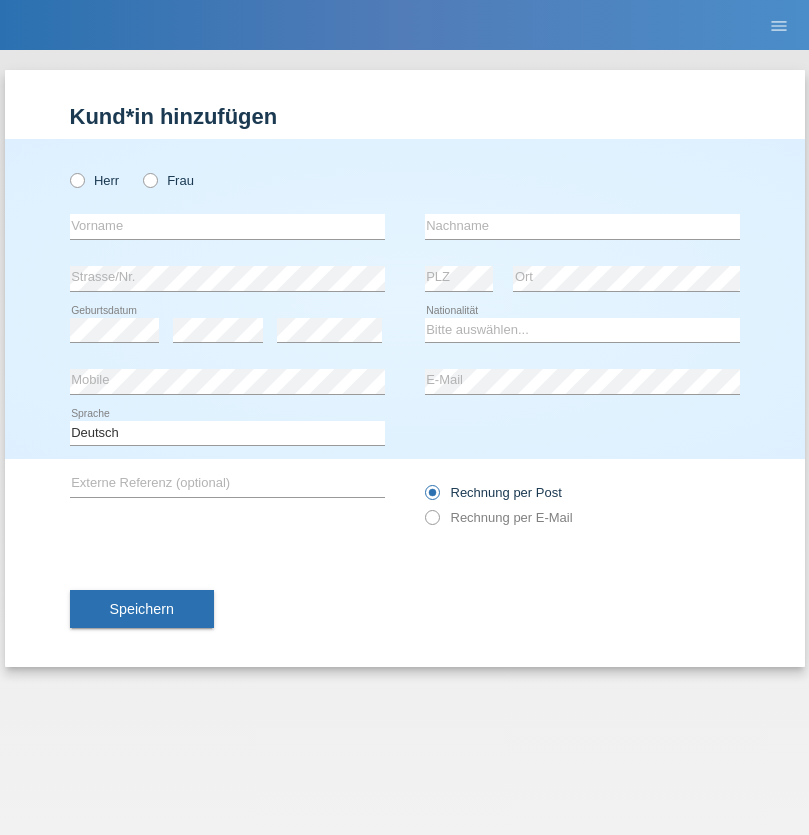 radio on "true" 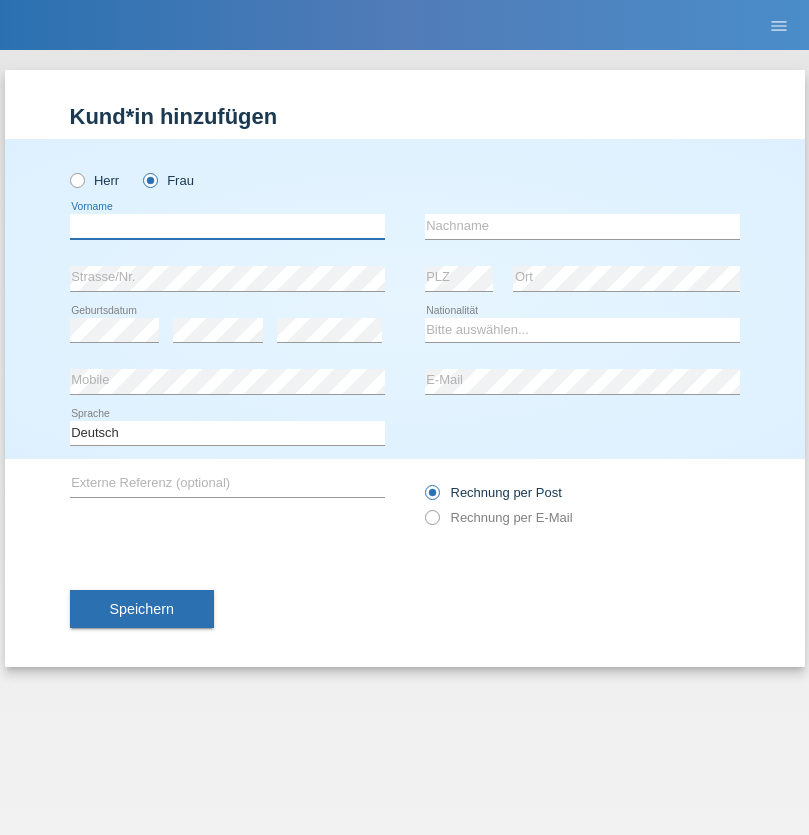 click at bounding box center (227, 226) 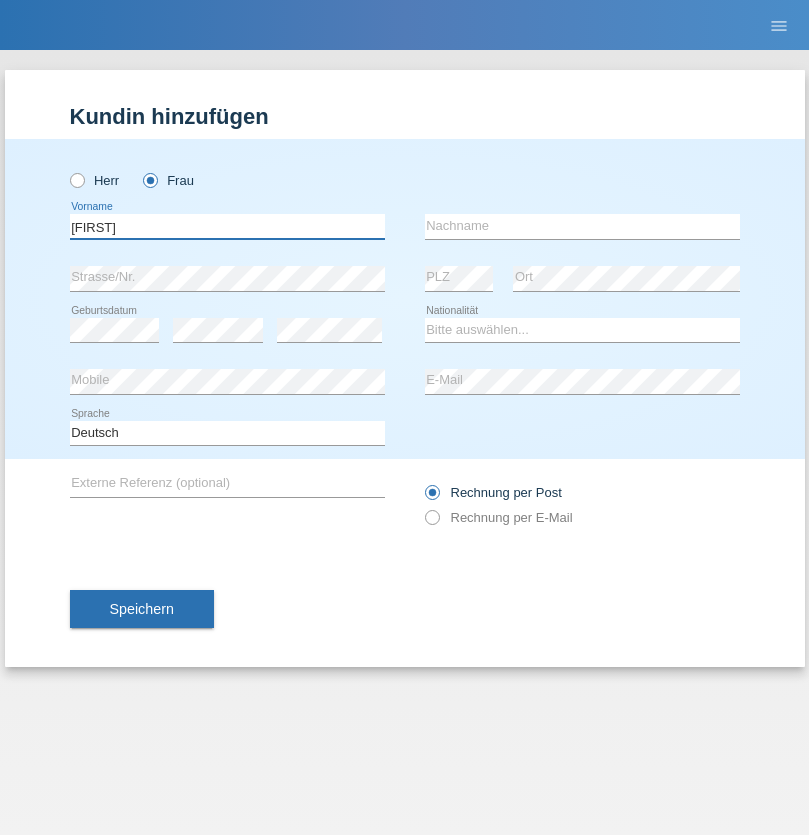 type on "[FIRST]" 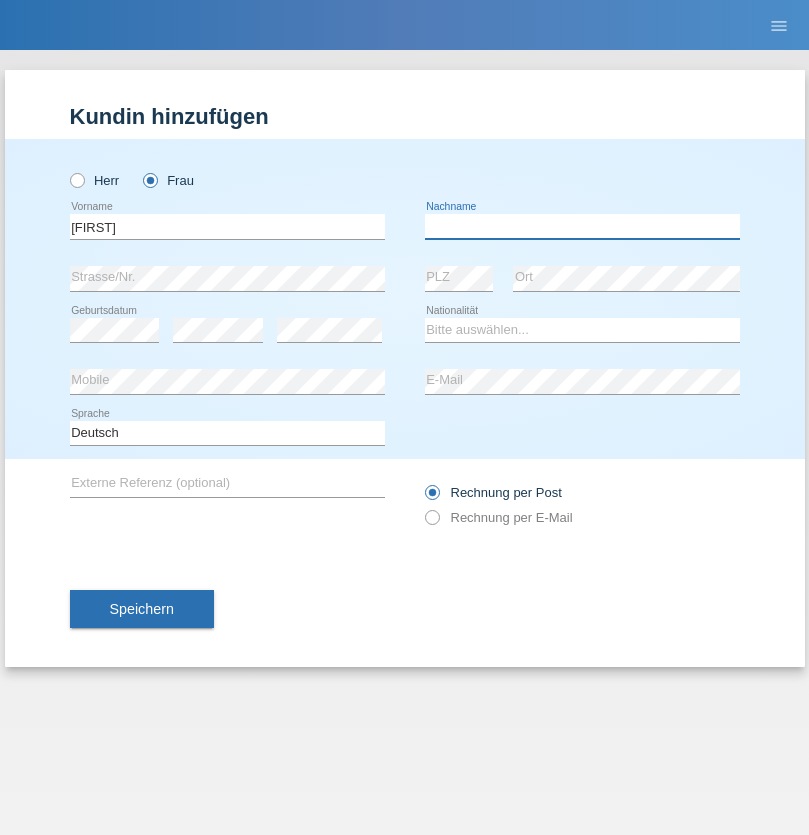 click at bounding box center [582, 226] 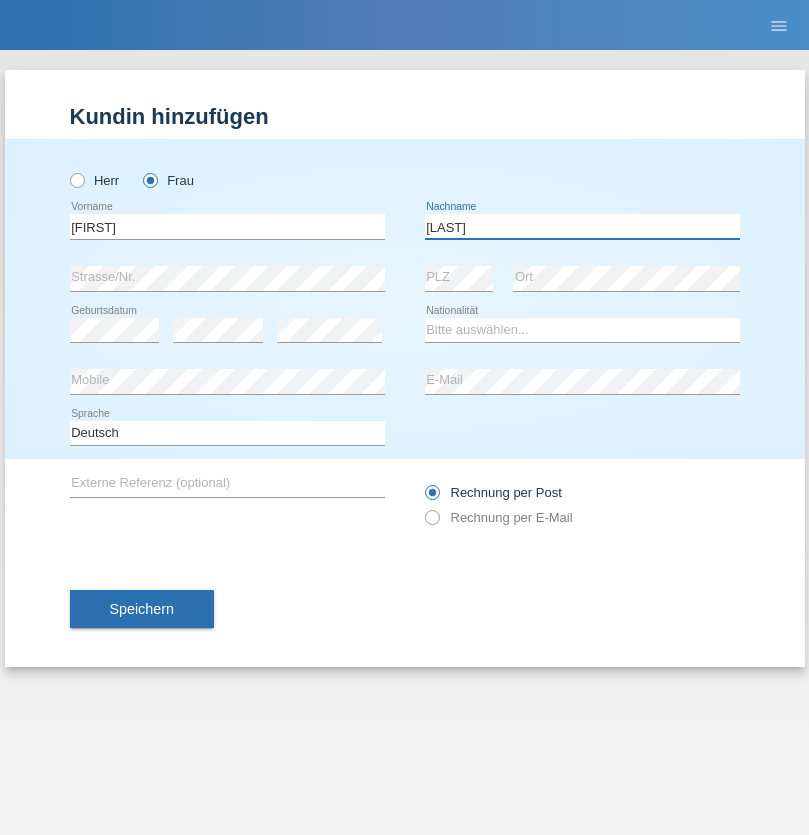 type on "[LAST]" 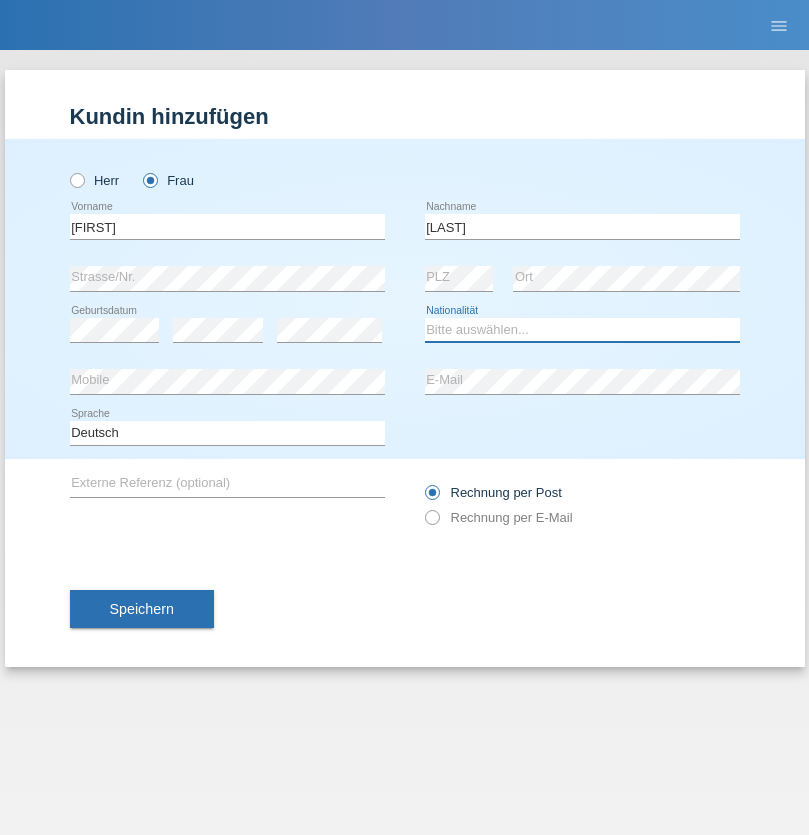 select on "DM" 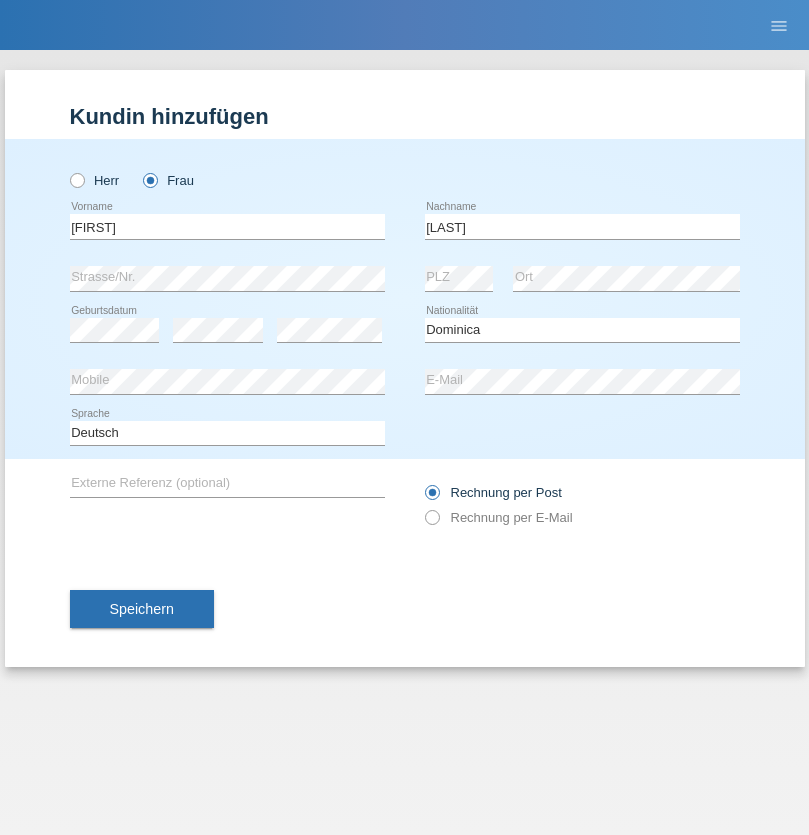 select on "C" 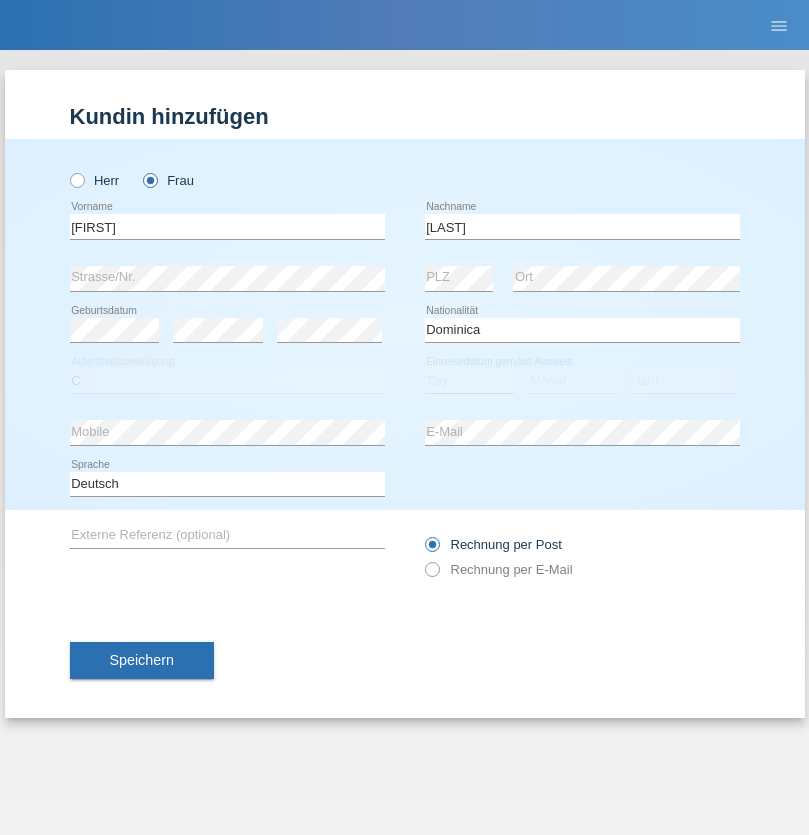 select on "01" 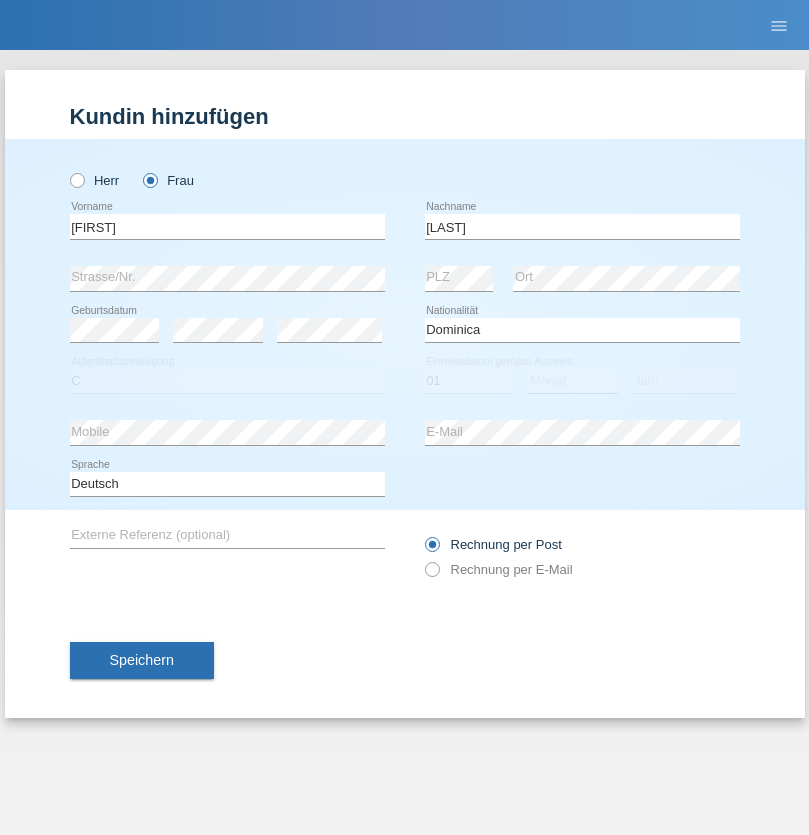 select on "08" 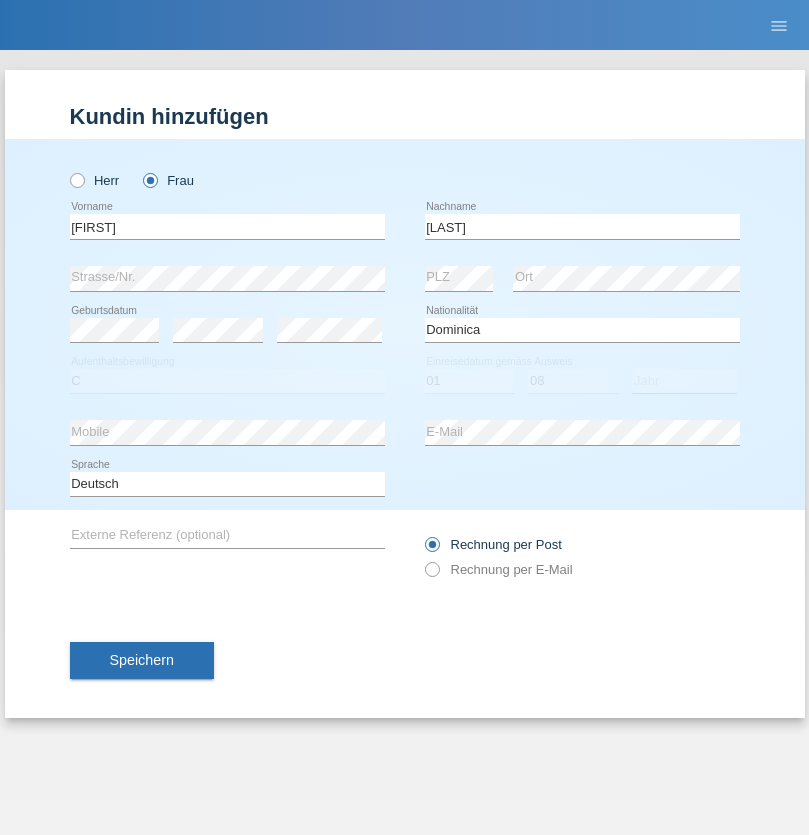 select on "2021" 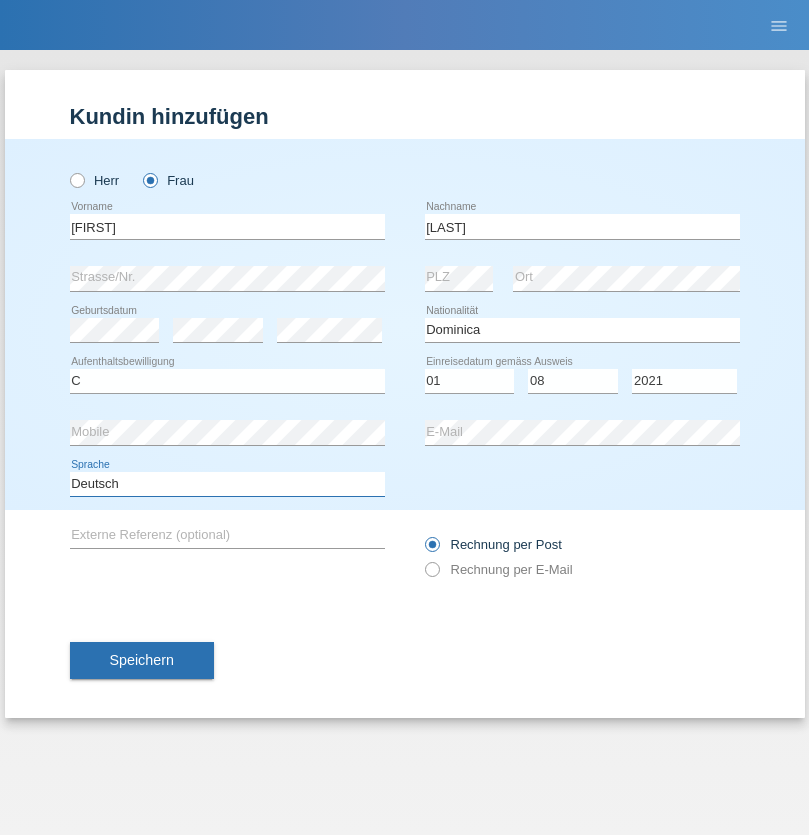 select on "en" 